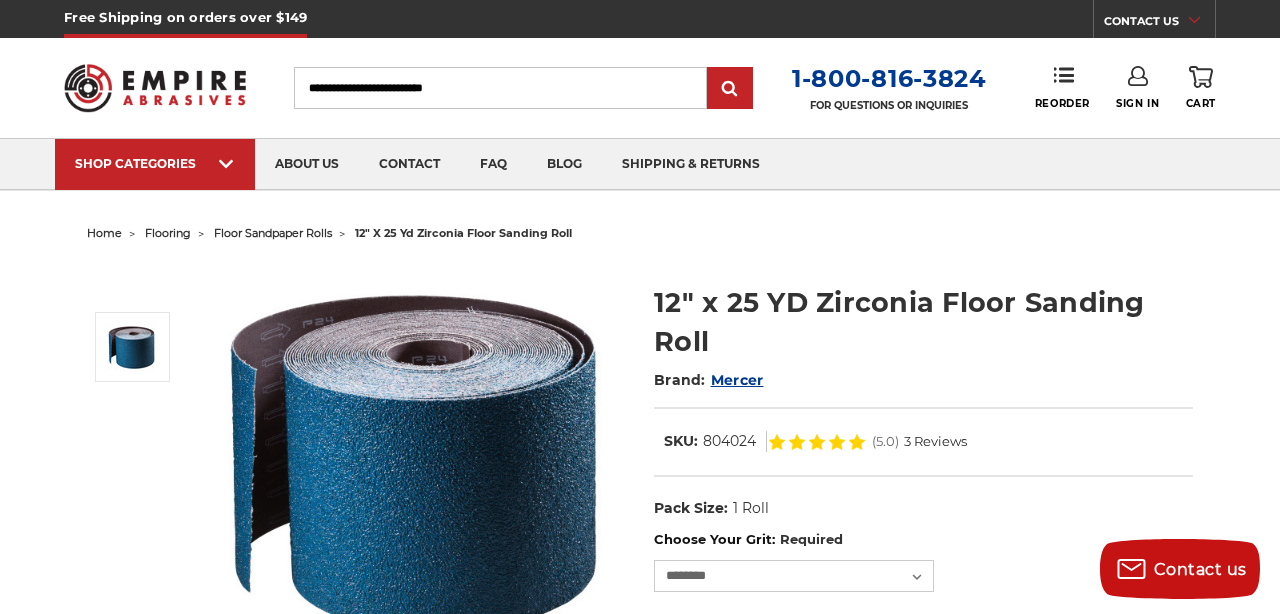 scroll, scrollTop: 222, scrollLeft: 0, axis: vertical 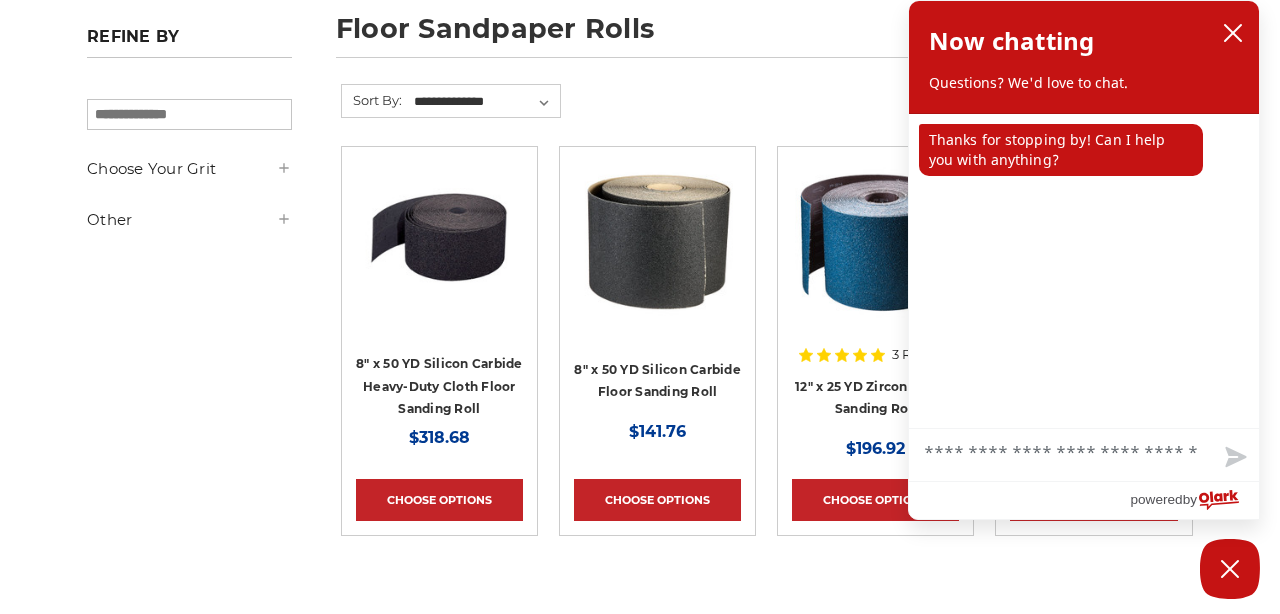click on "**********" at bounding box center [766, 848] 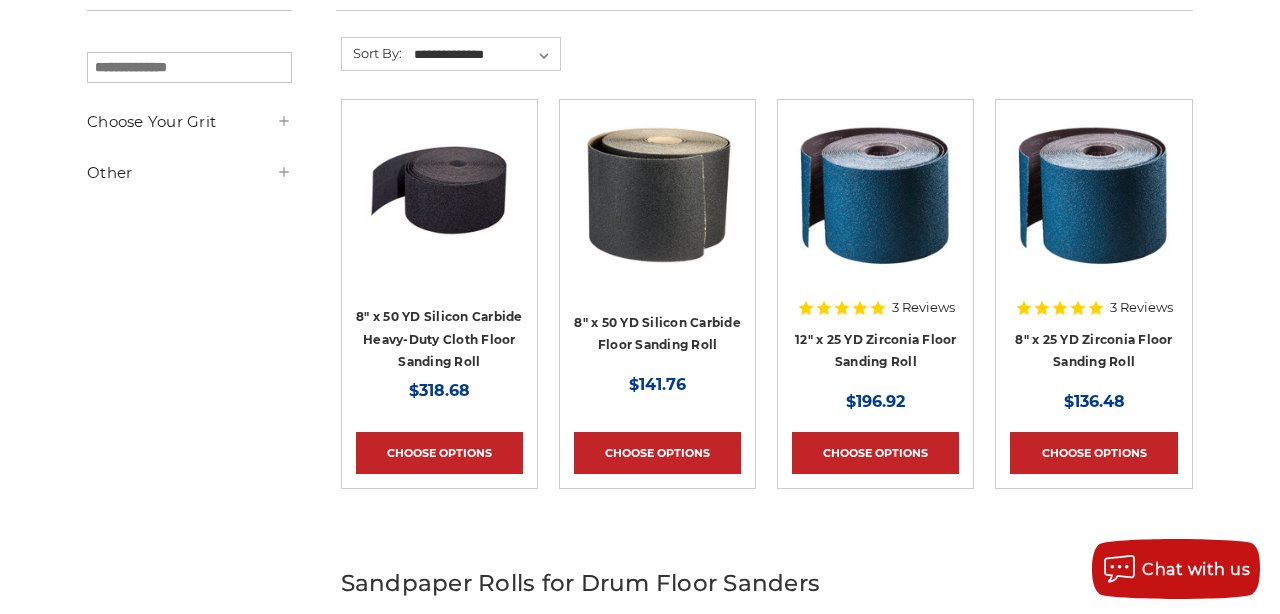 scroll, scrollTop: 338, scrollLeft: 0, axis: vertical 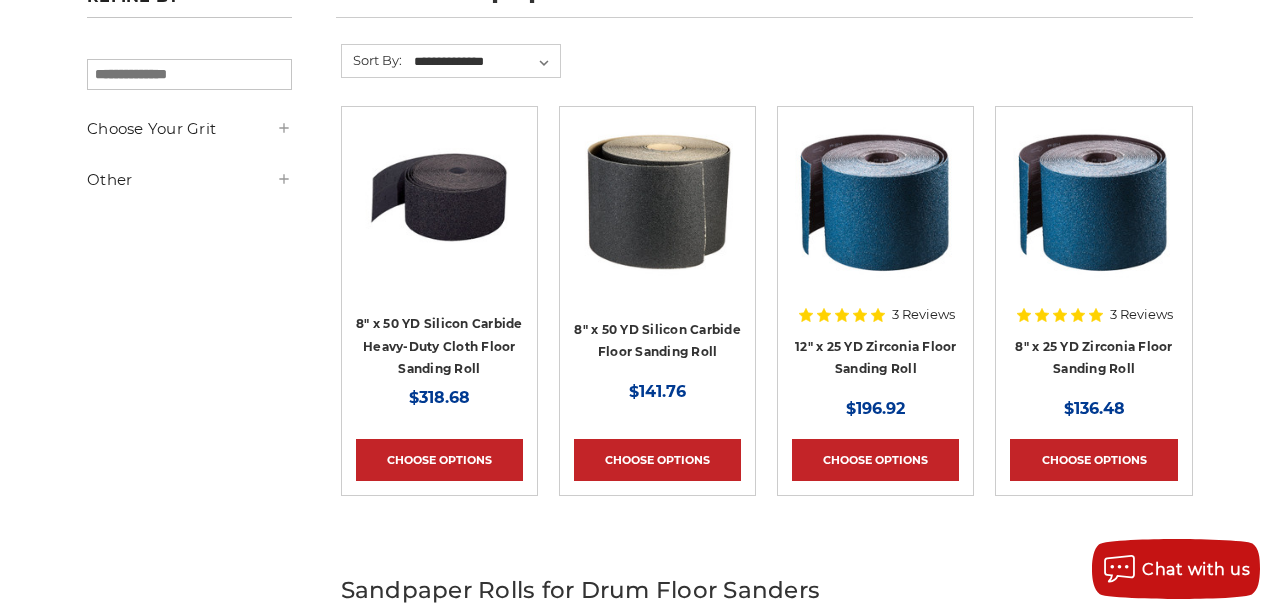 click 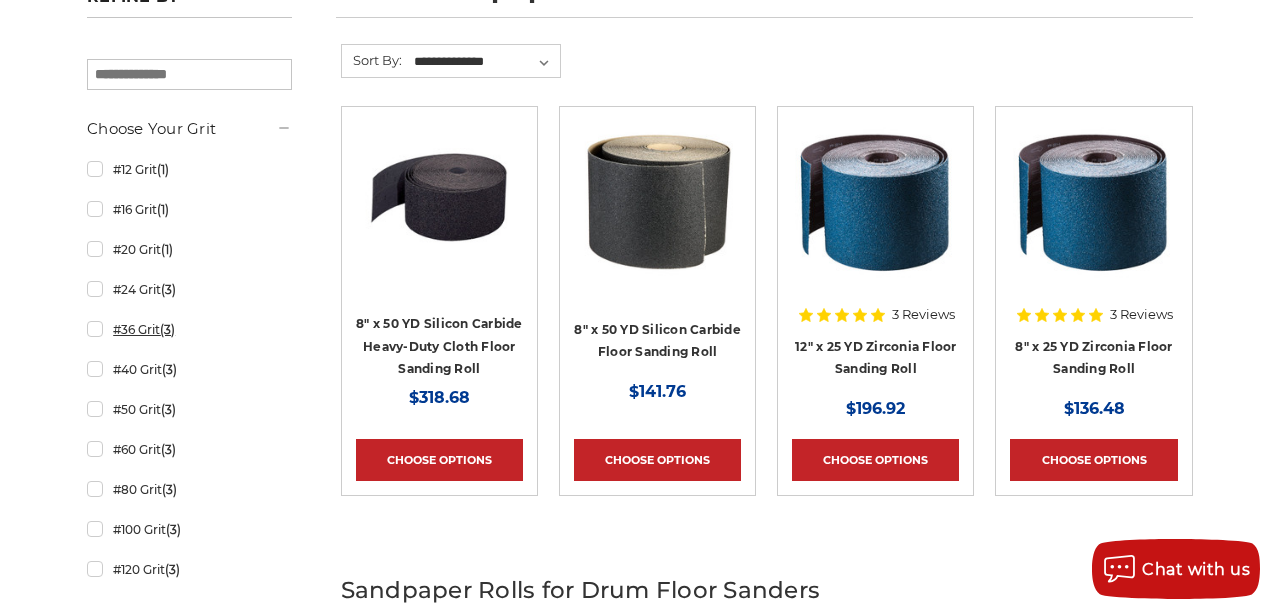 click on "#36 Grit
(3)" at bounding box center [189, 329] 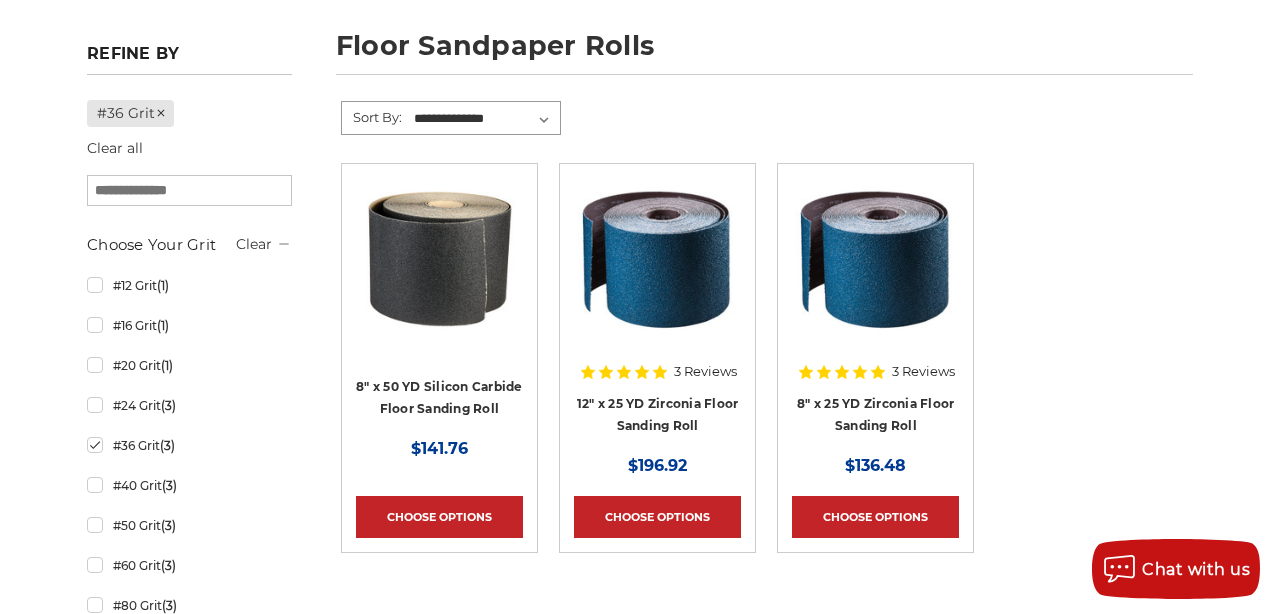 scroll, scrollTop: 288, scrollLeft: 0, axis: vertical 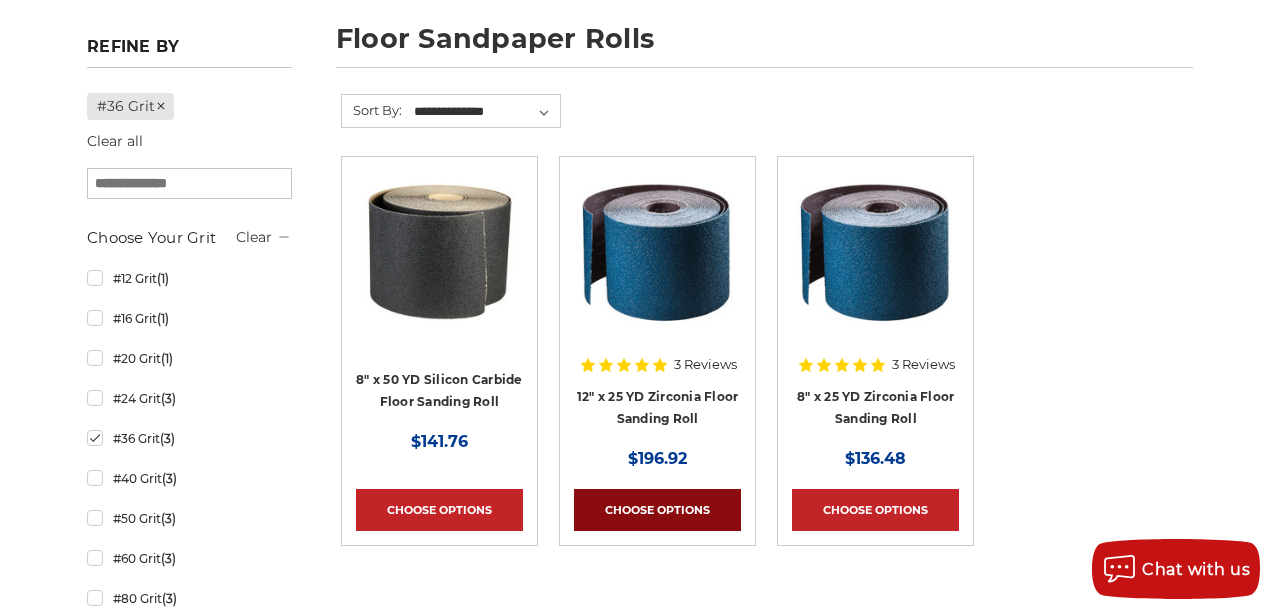click on "Choose Options" at bounding box center [657, 510] 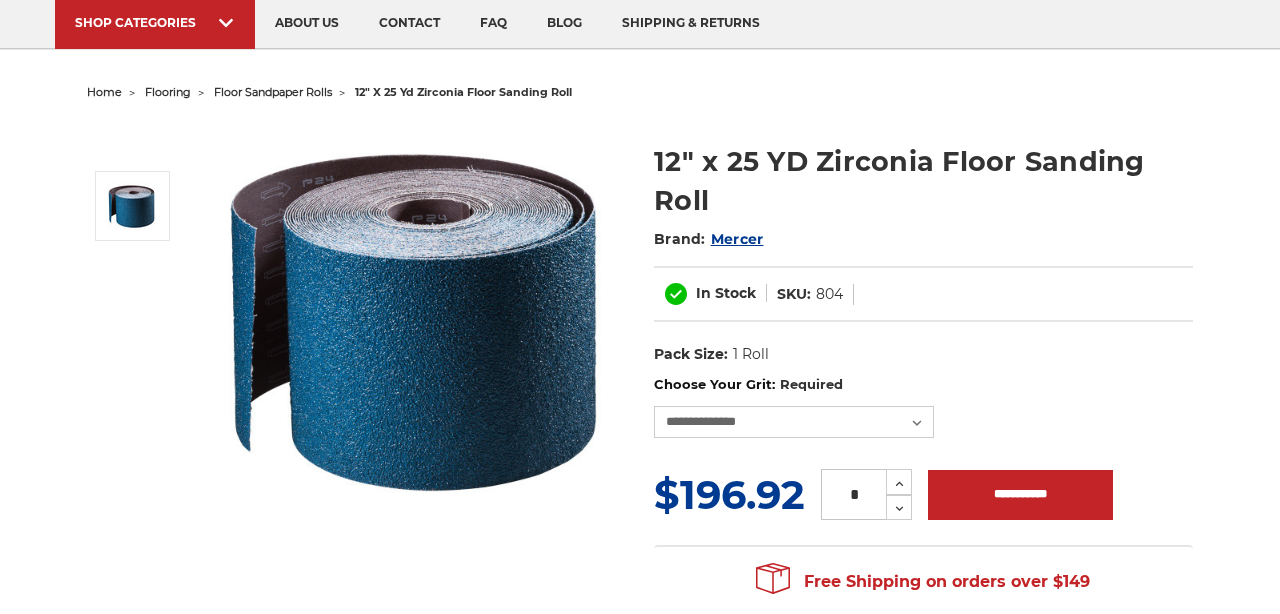 scroll, scrollTop: 143, scrollLeft: 0, axis: vertical 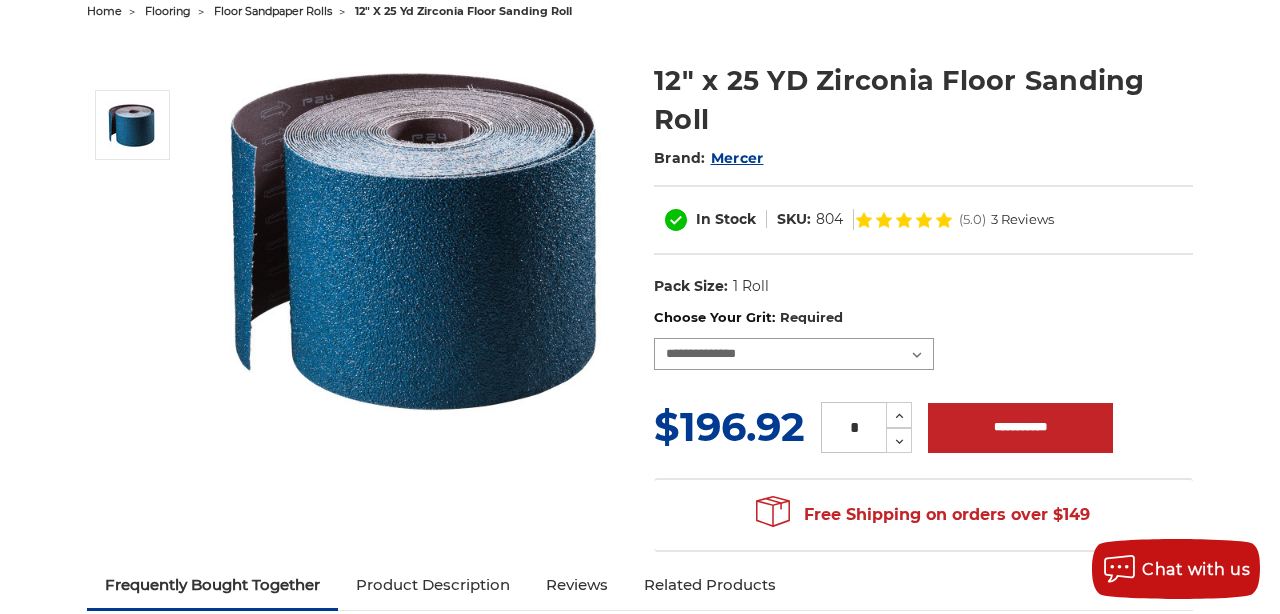 click on "**********" at bounding box center [794, 354] 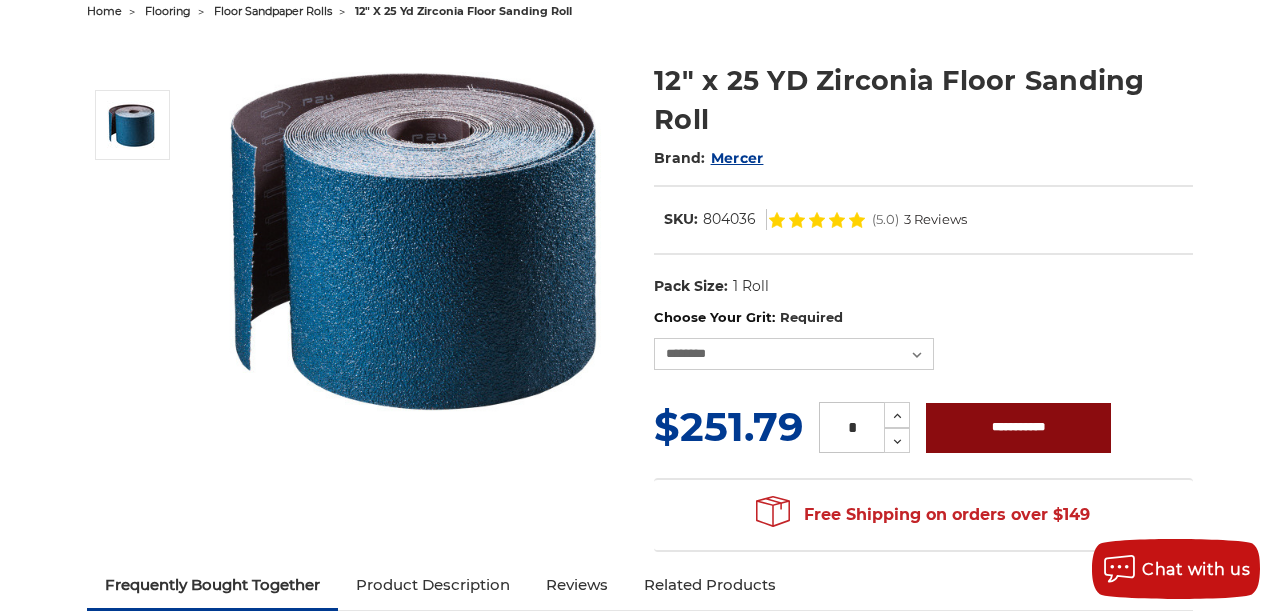 click on "**********" at bounding box center (1018, 428) 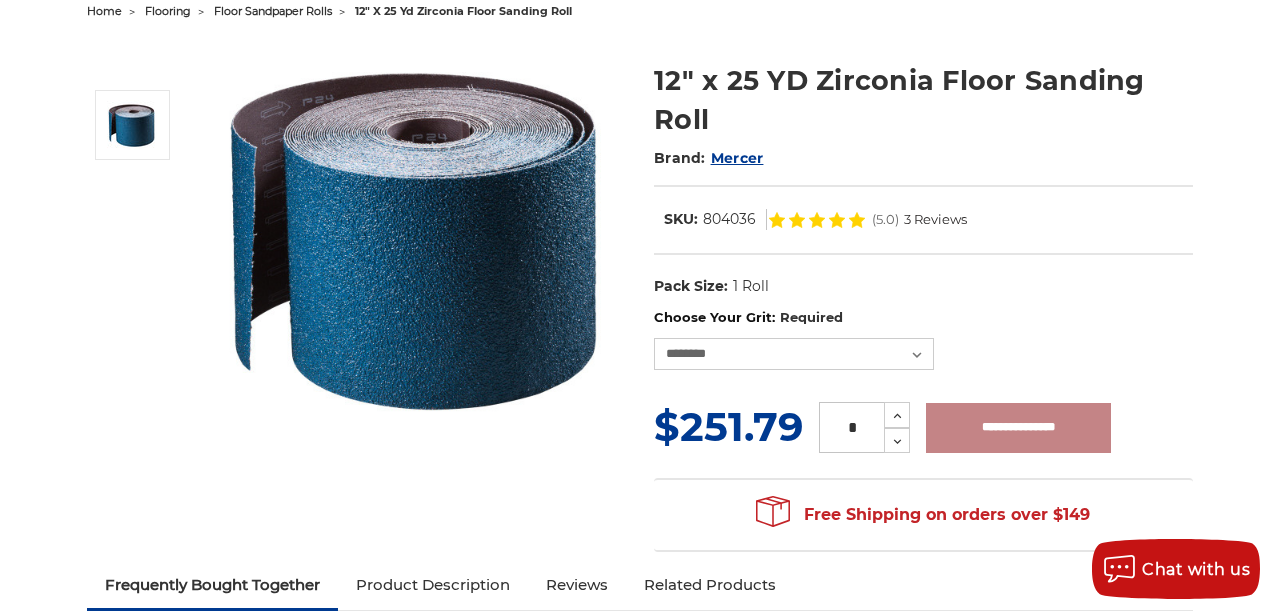 type on "**********" 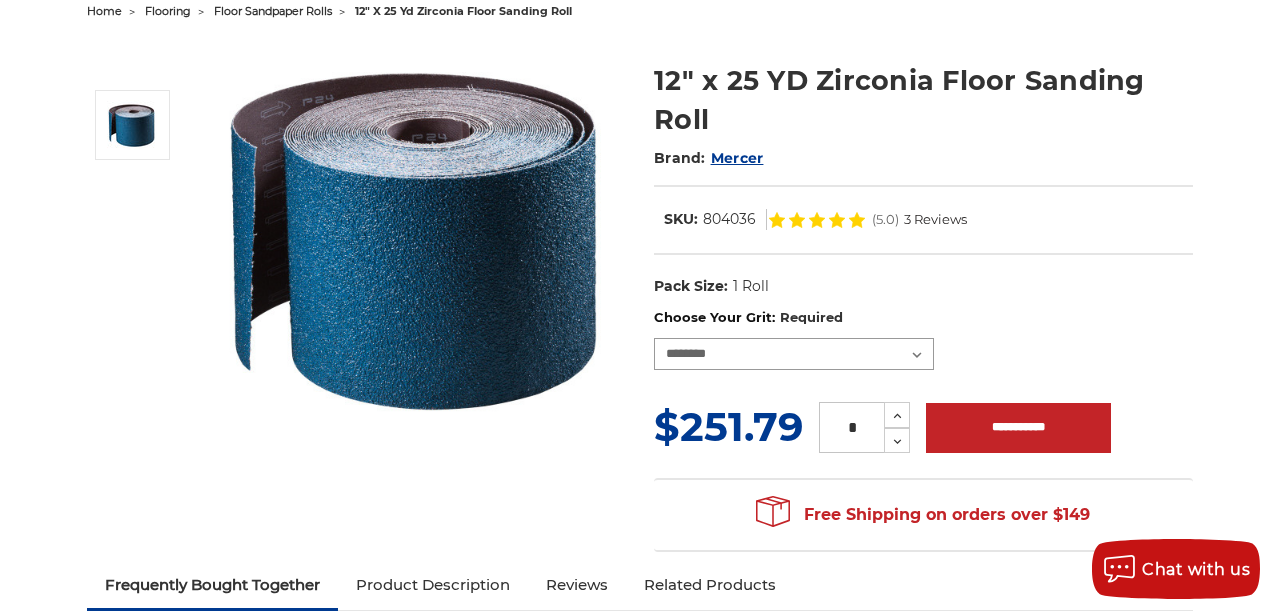 click on "**********" at bounding box center (794, 354) 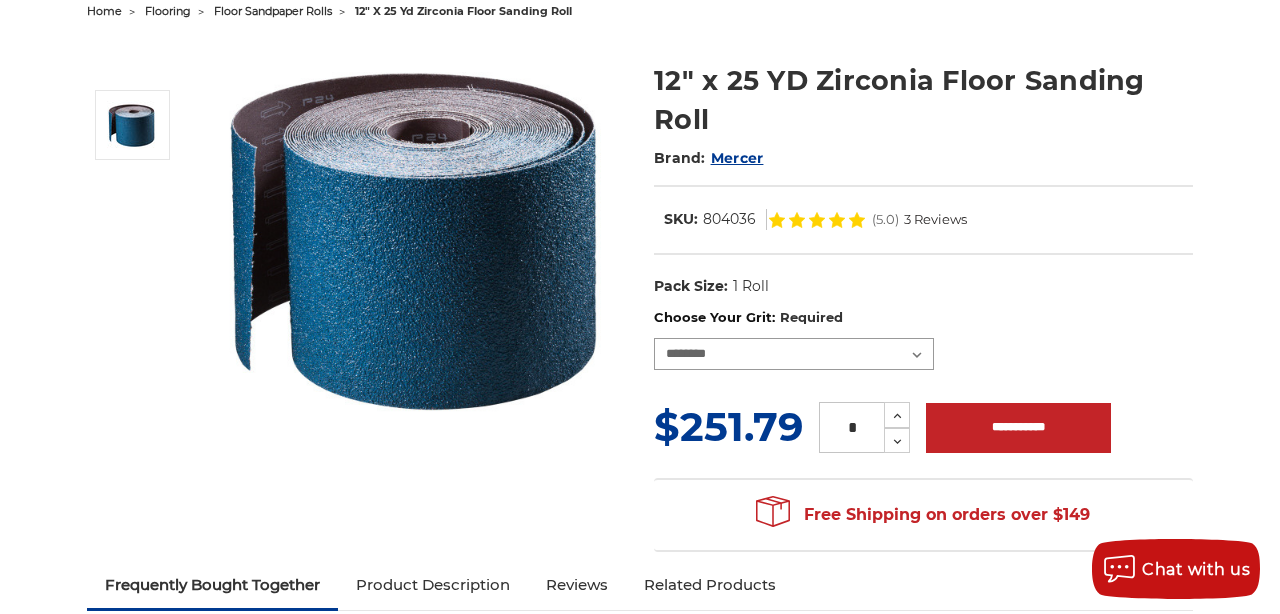 select on "****" 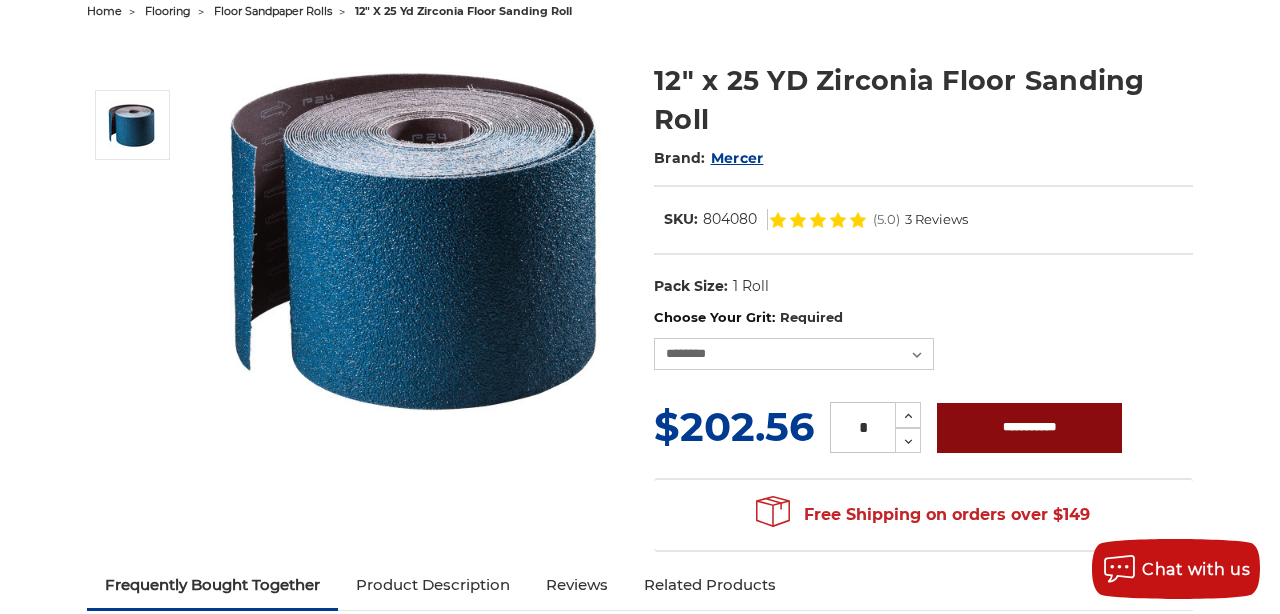 click on "**********" at bounding box center [1029, 428] 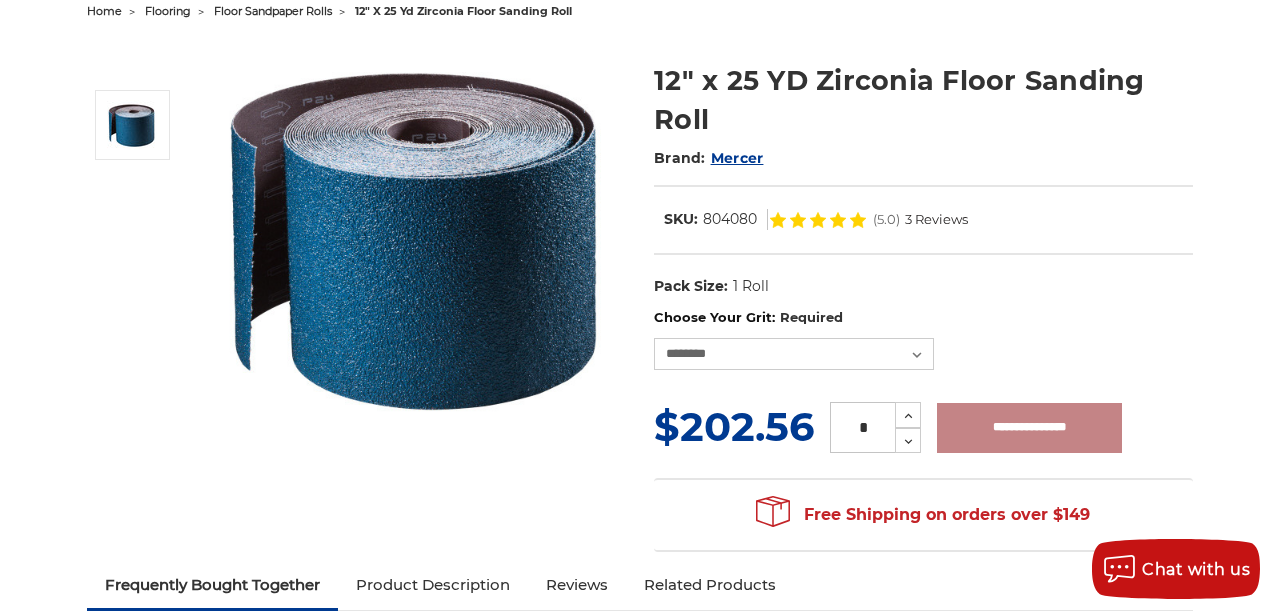 type on "**********" 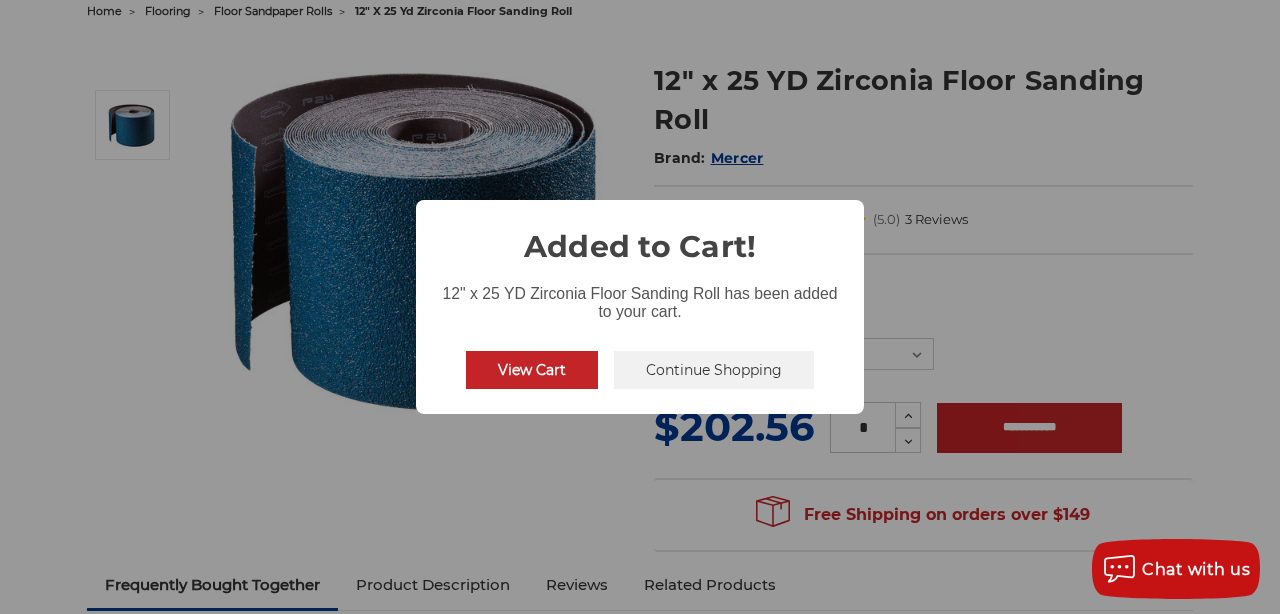 click on "Continue Shopping" at bounding box center [714, 370] 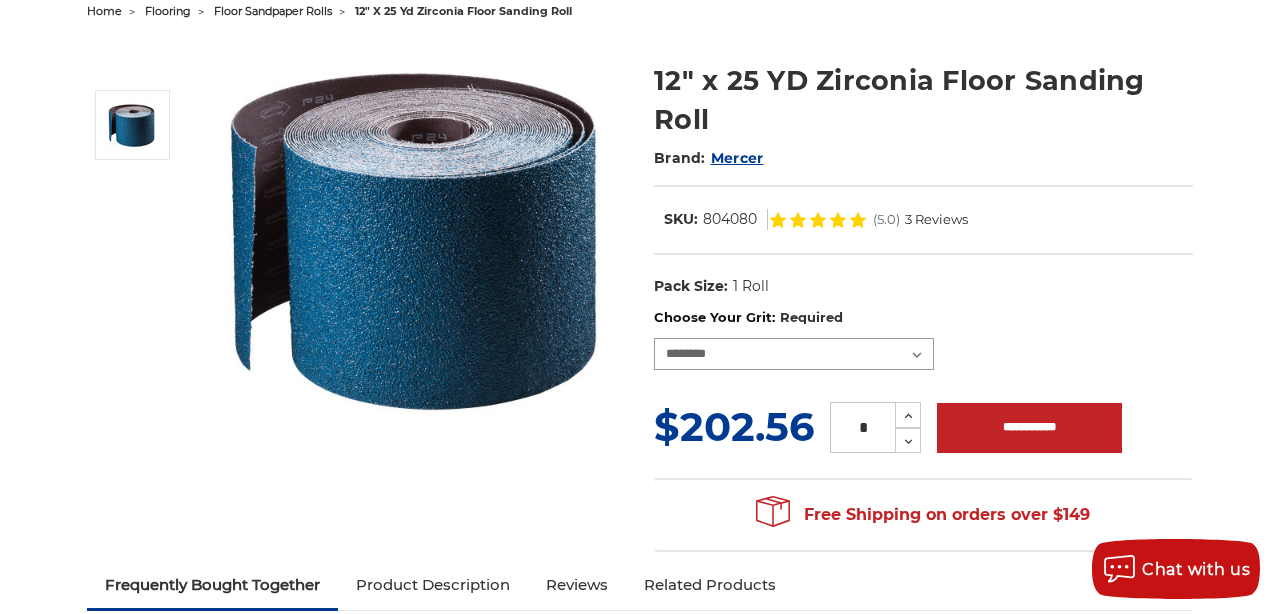 click on "**********" at bounding box center (794, 354) 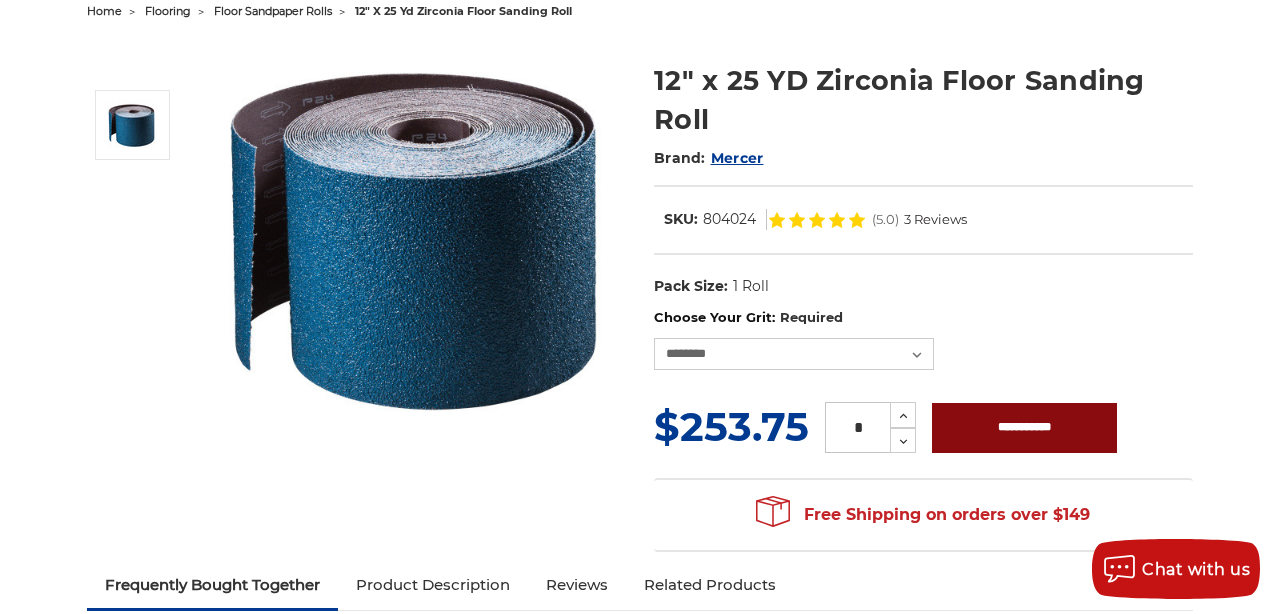 click on "**********" at bounding box center [1024, 428] 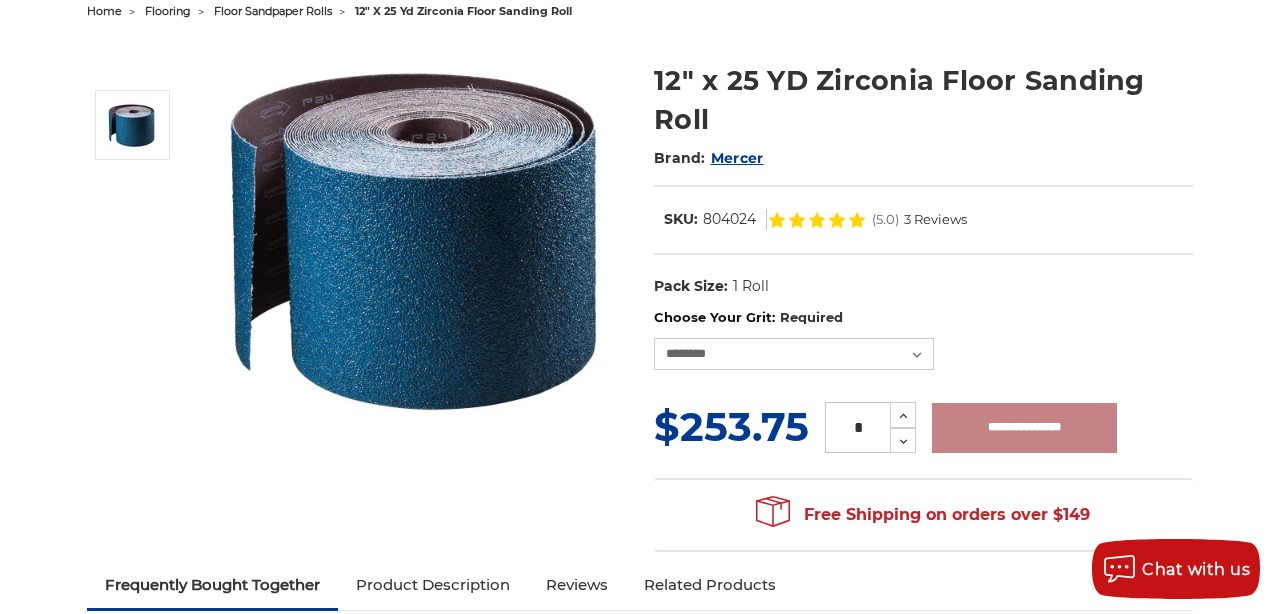 type on "**********" 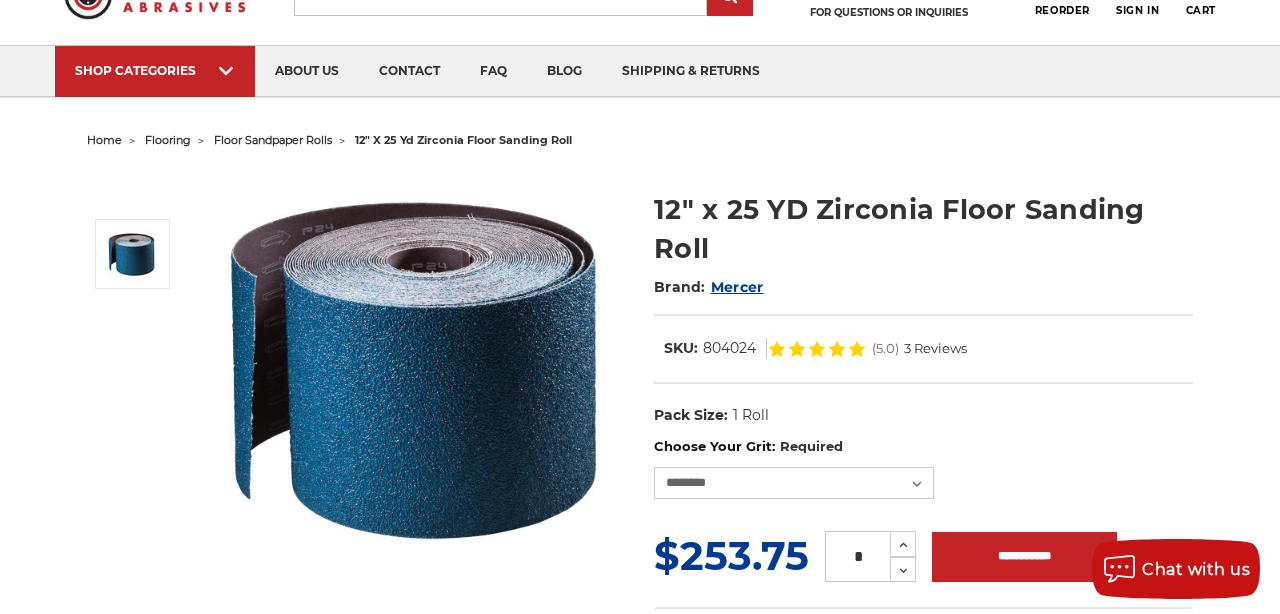 scroll, scrollTop: 0, scrollLeft: 0, axis: both 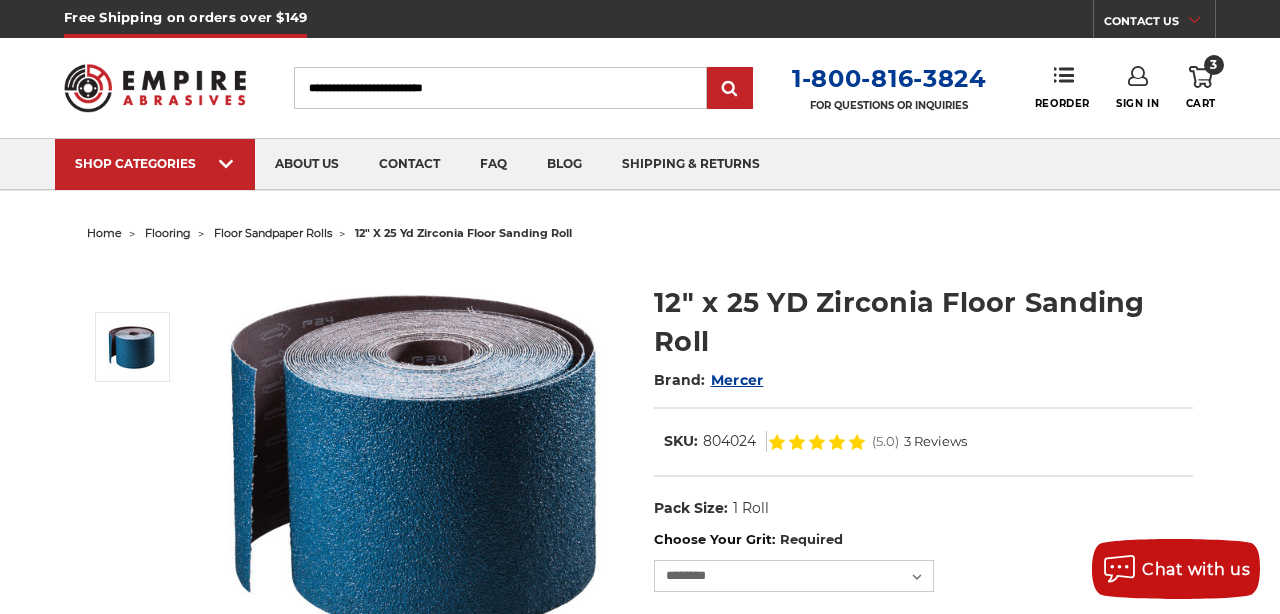 click 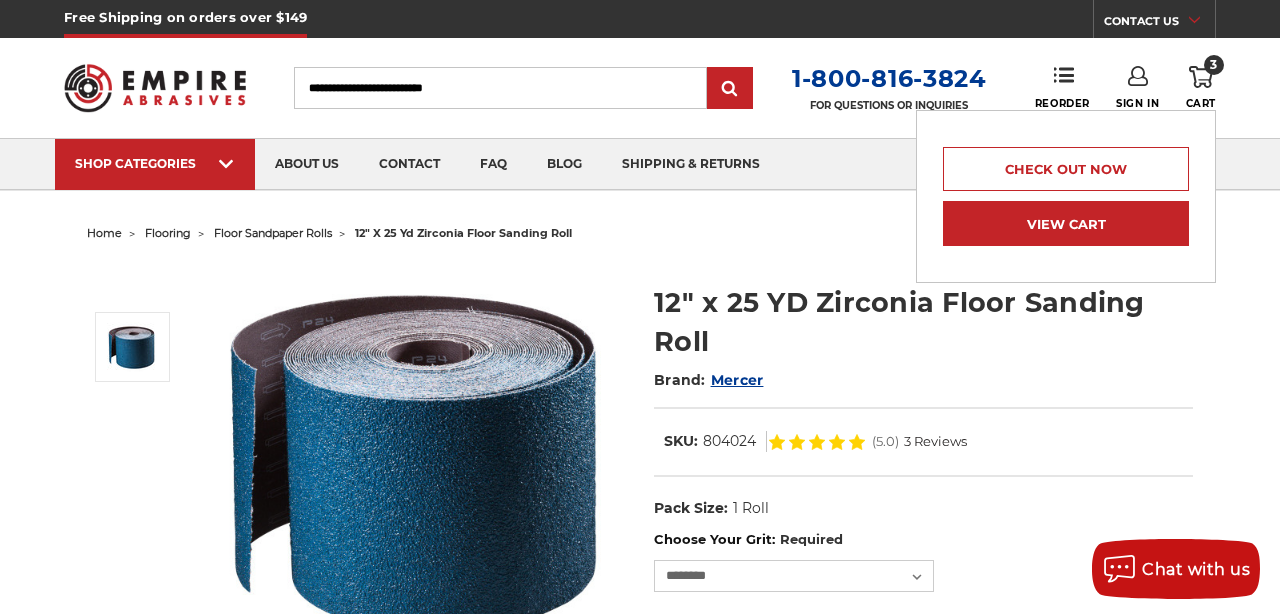click on "View Cart" at bounding box center (1066, 223) 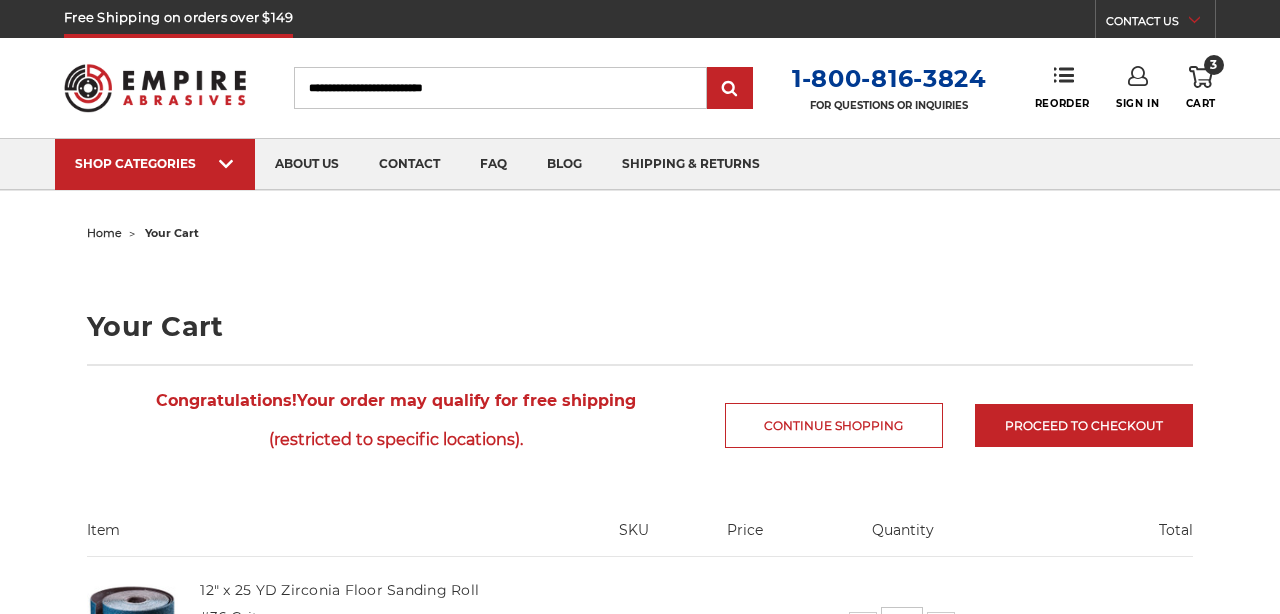 scroll, scrollTop: 0, scrollLeft: 0, axis: both 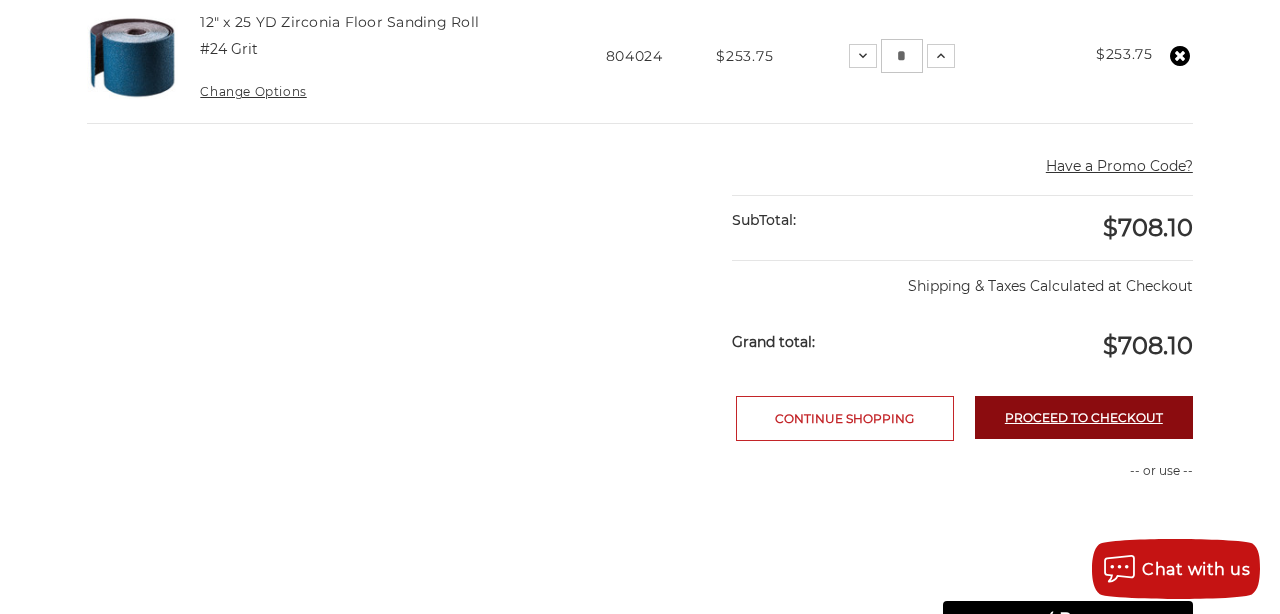 click on "Proceed to checkout" at bounding box center [1084, 417] 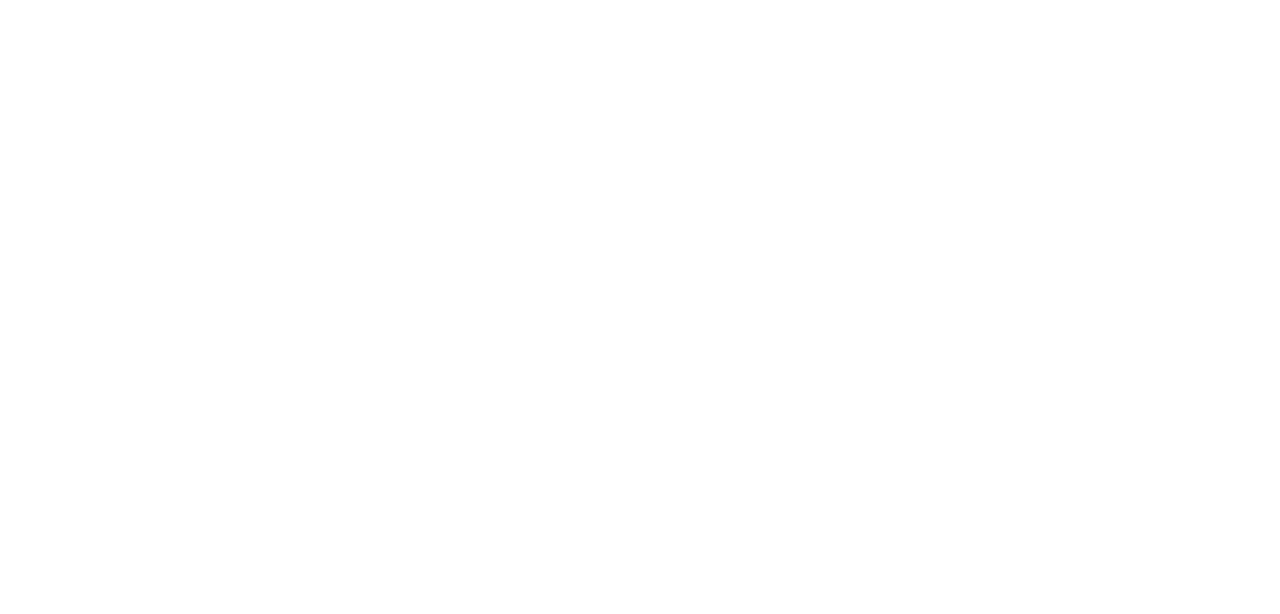 scroll, scrollTop: 0, scrollLeft: 0, axis: both 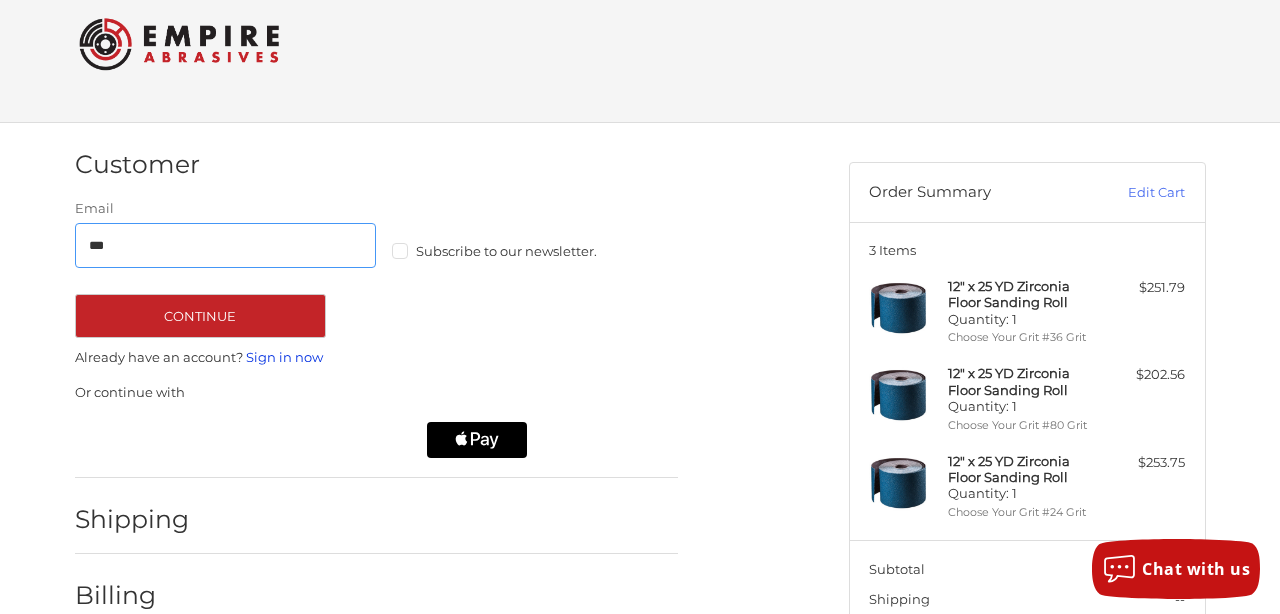 type on "**********" 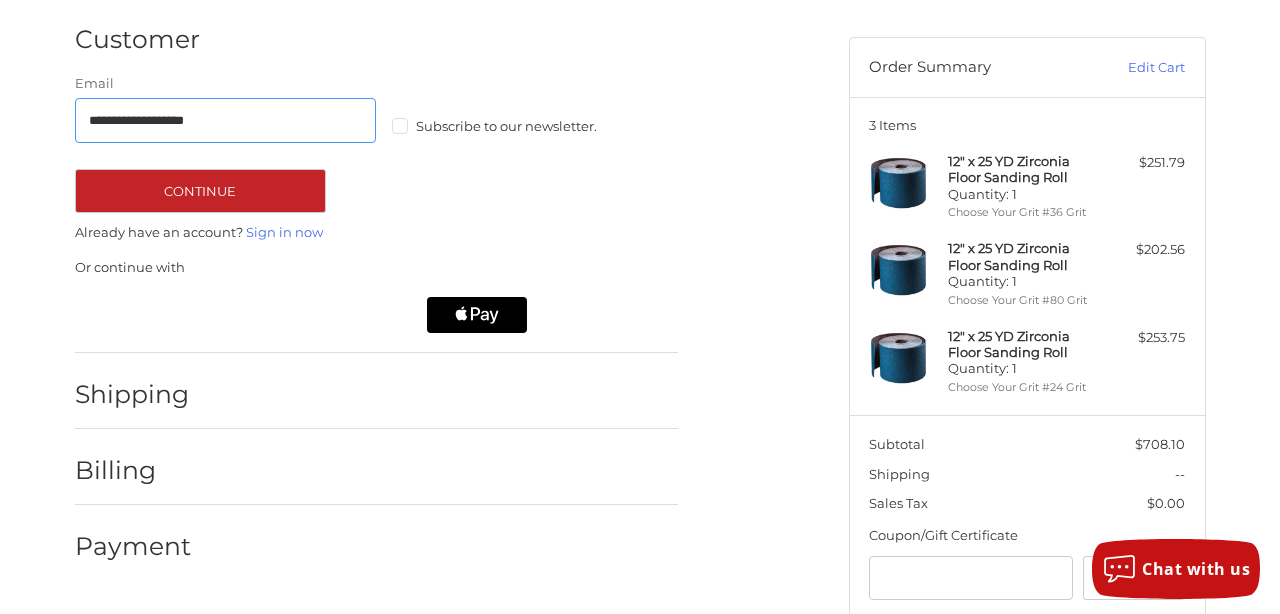 scroll, scrollTop: 156, scrollLeft: 0, axis: vertical 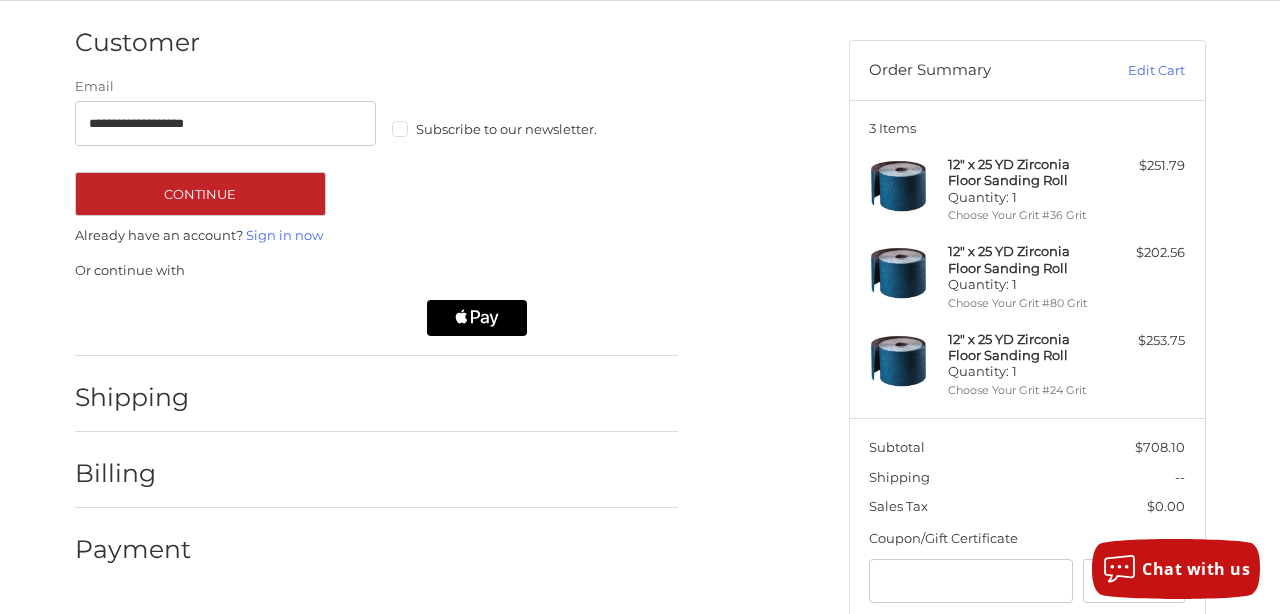 click on "Subscribe to our newsletter." at bounding box center [543, 129] 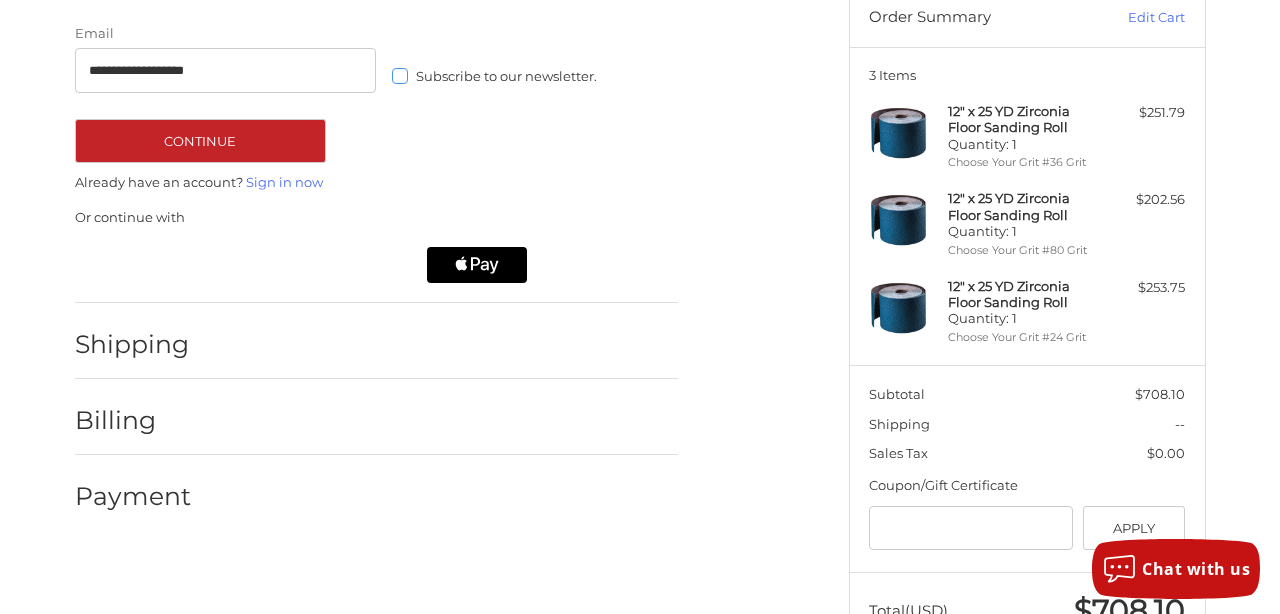 scroll, scrollTop: 210, scrollLeft: 0, axis: vertical 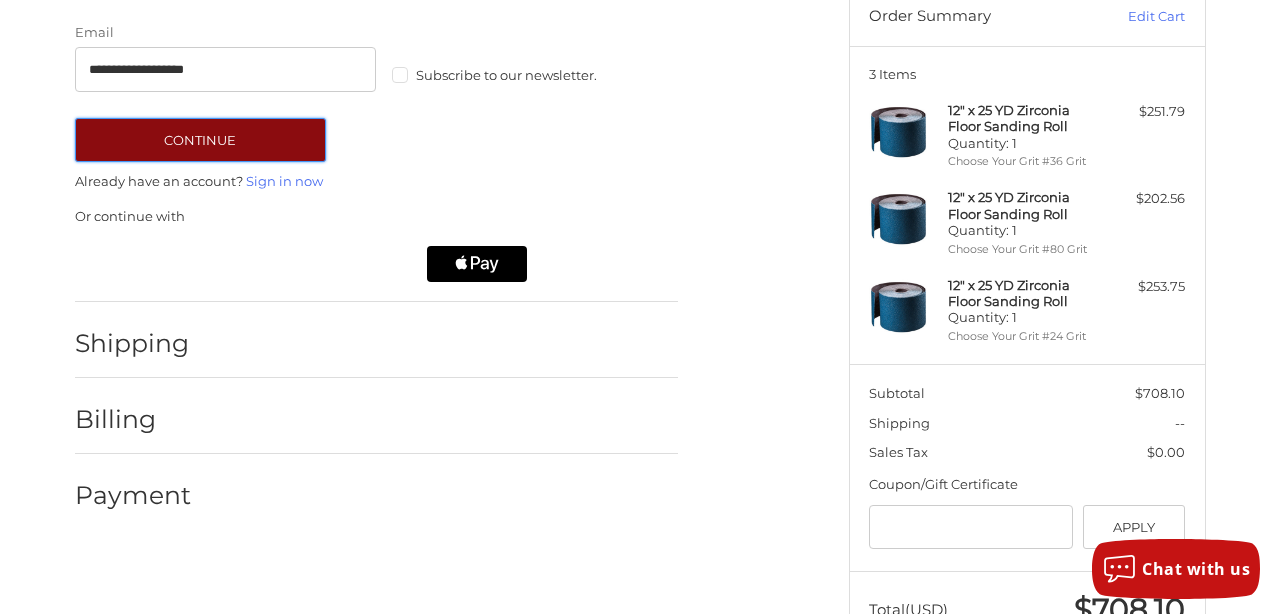 click on "Continue" at bounding box center [200, 140] 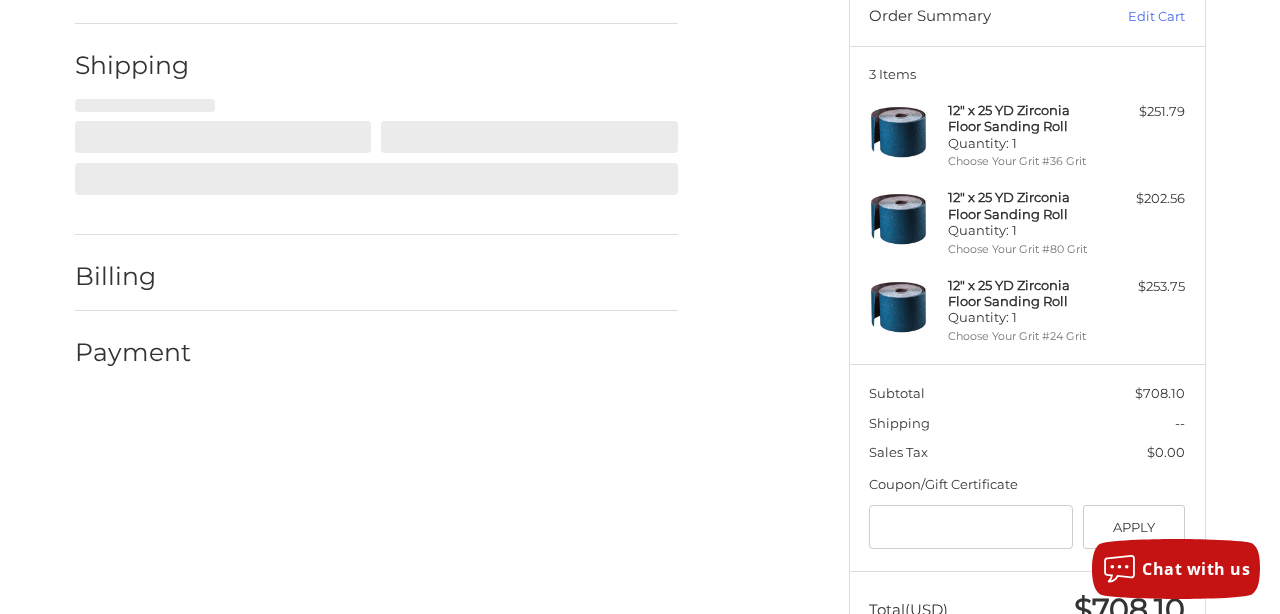 select on "**" 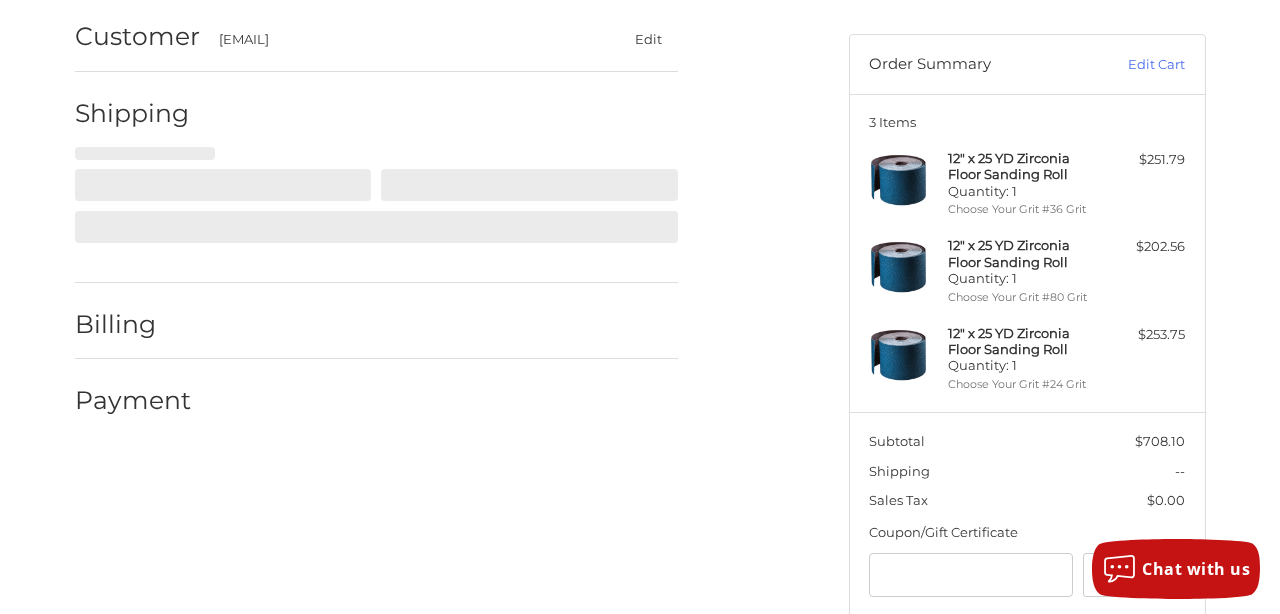 scroll, scrollTop: 110, scrollLeft: 0, axis: vertical 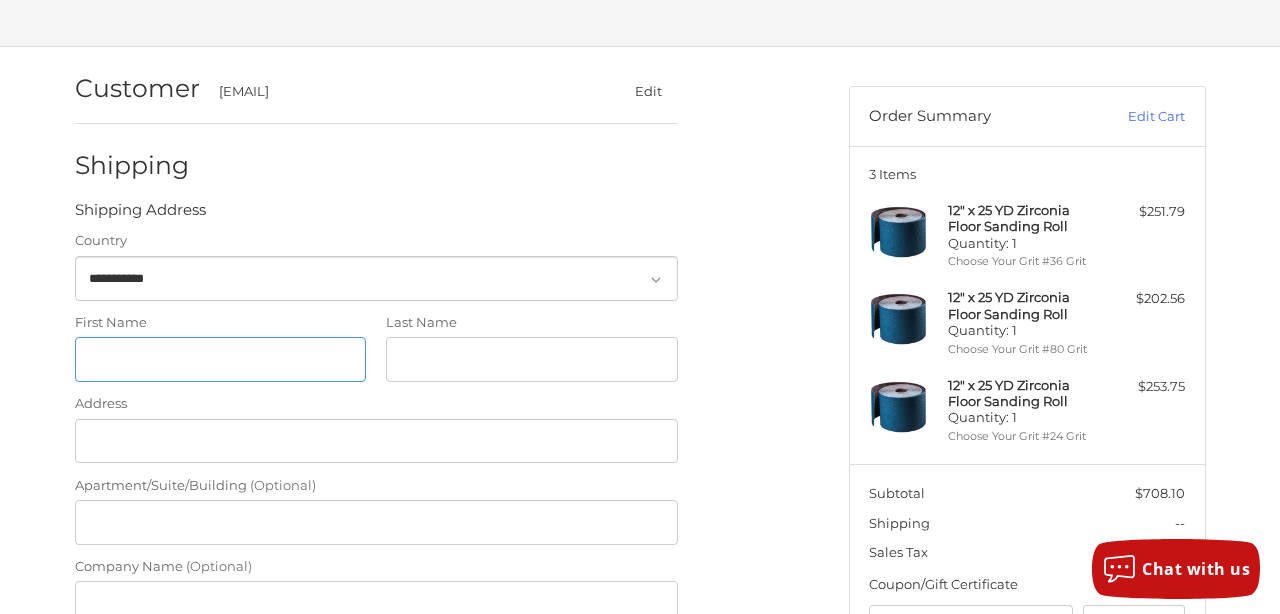 click on "First Name" at bounding box center (221, 359) 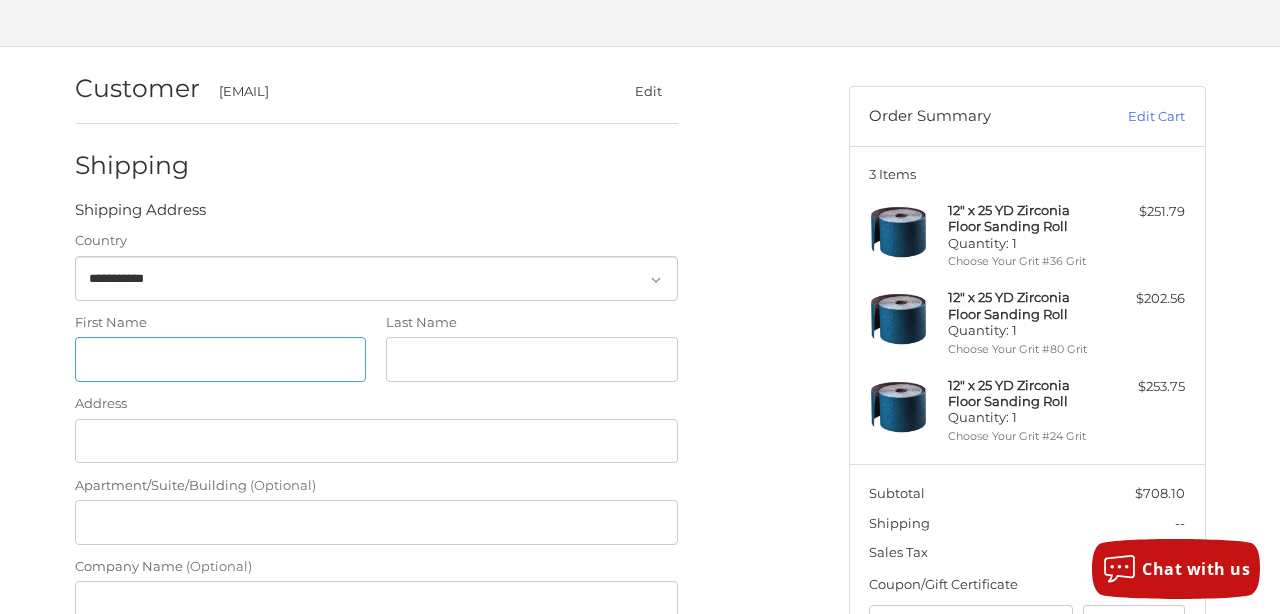 type on "*****" 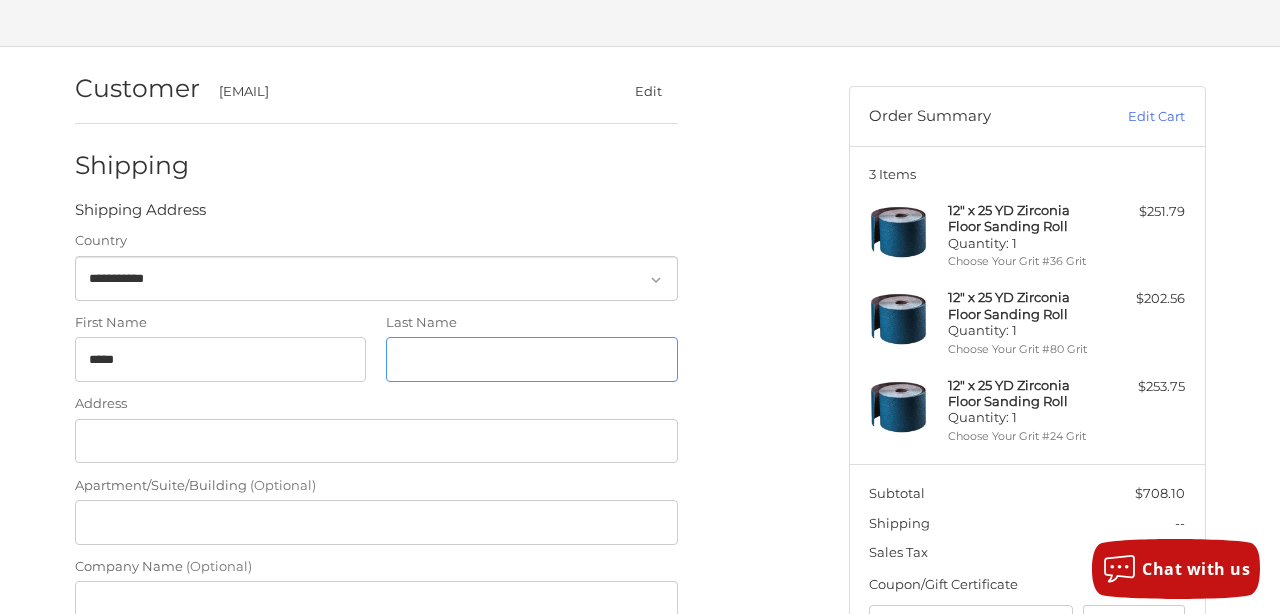 type on "*****" 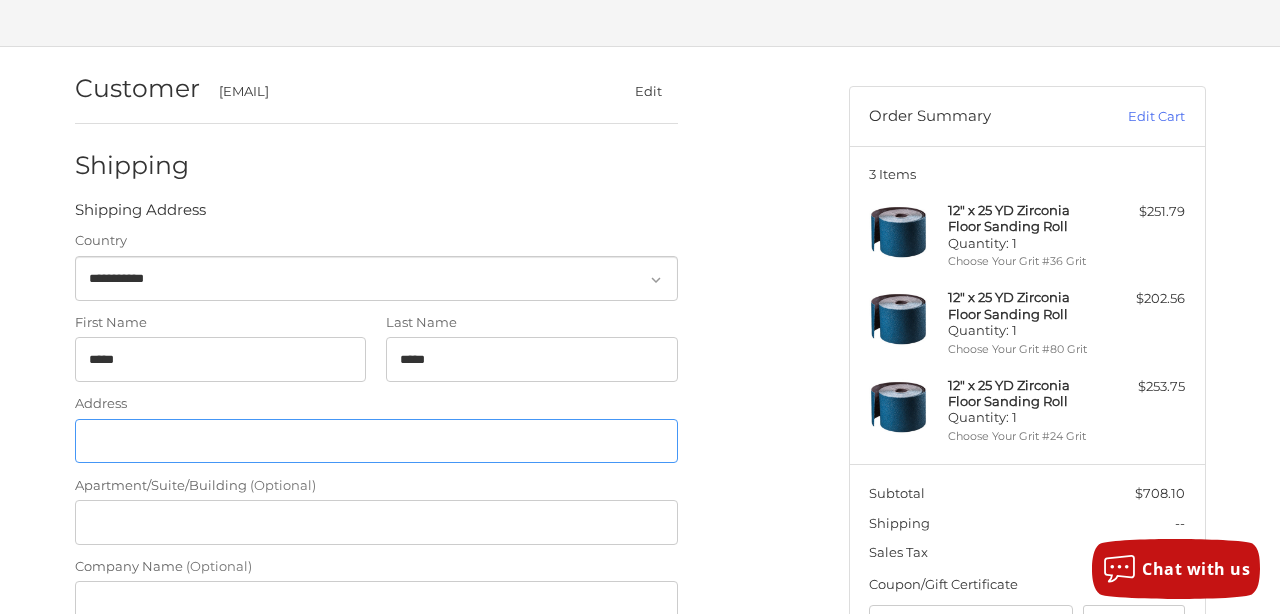 type on "**********" 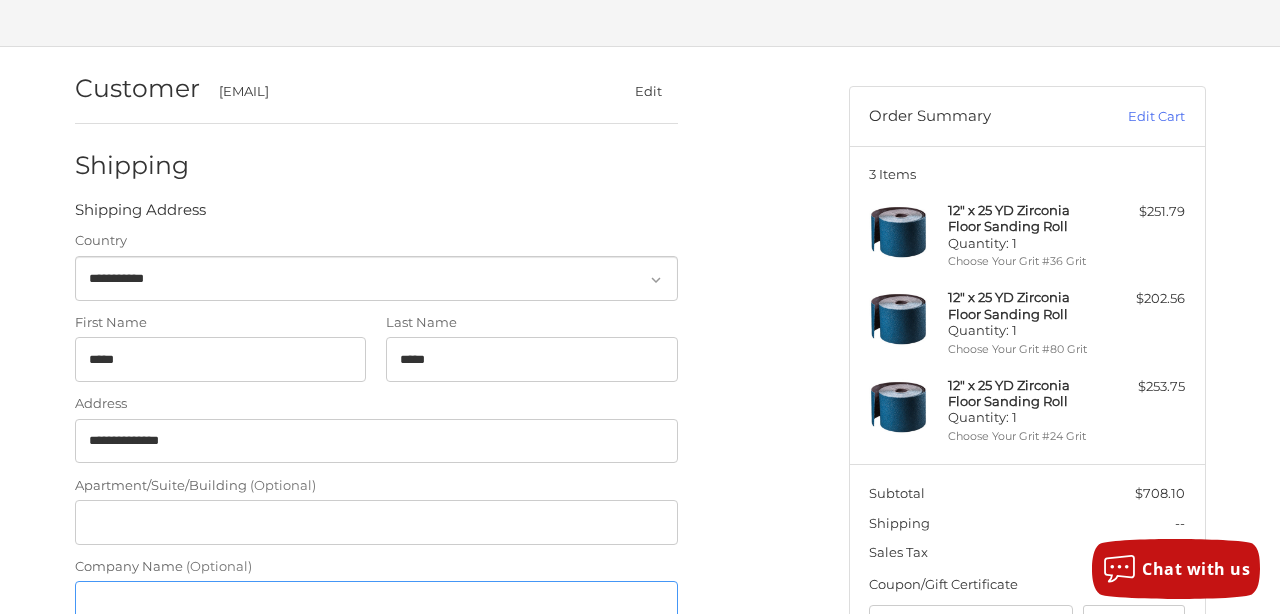type on "**********" 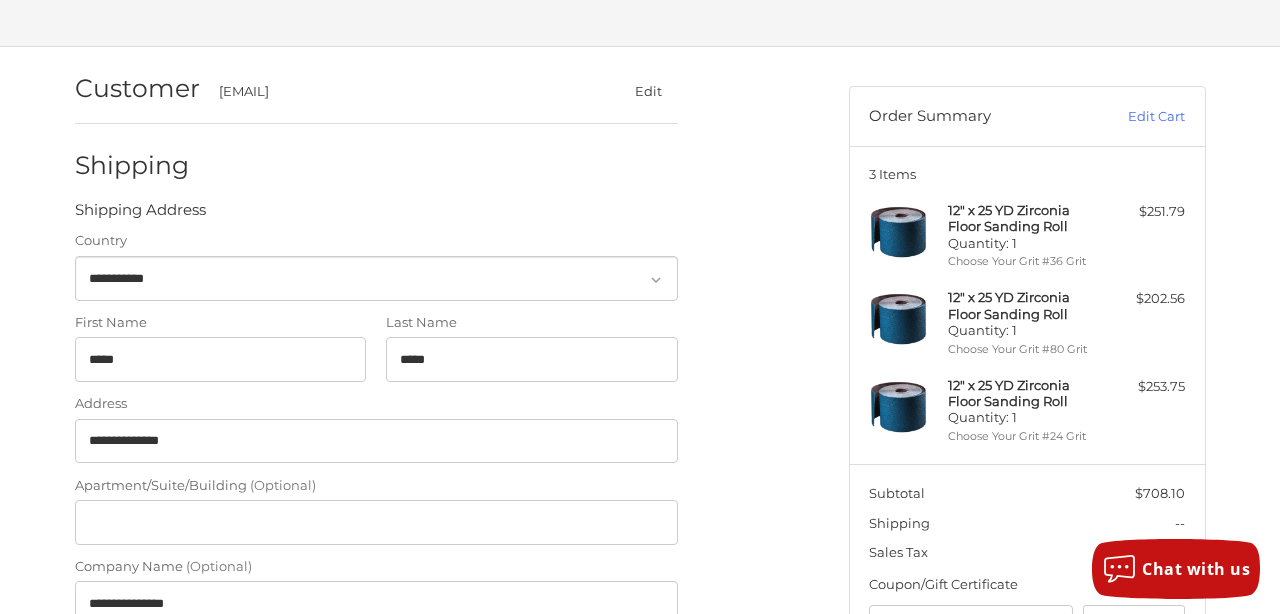 type on "*******" 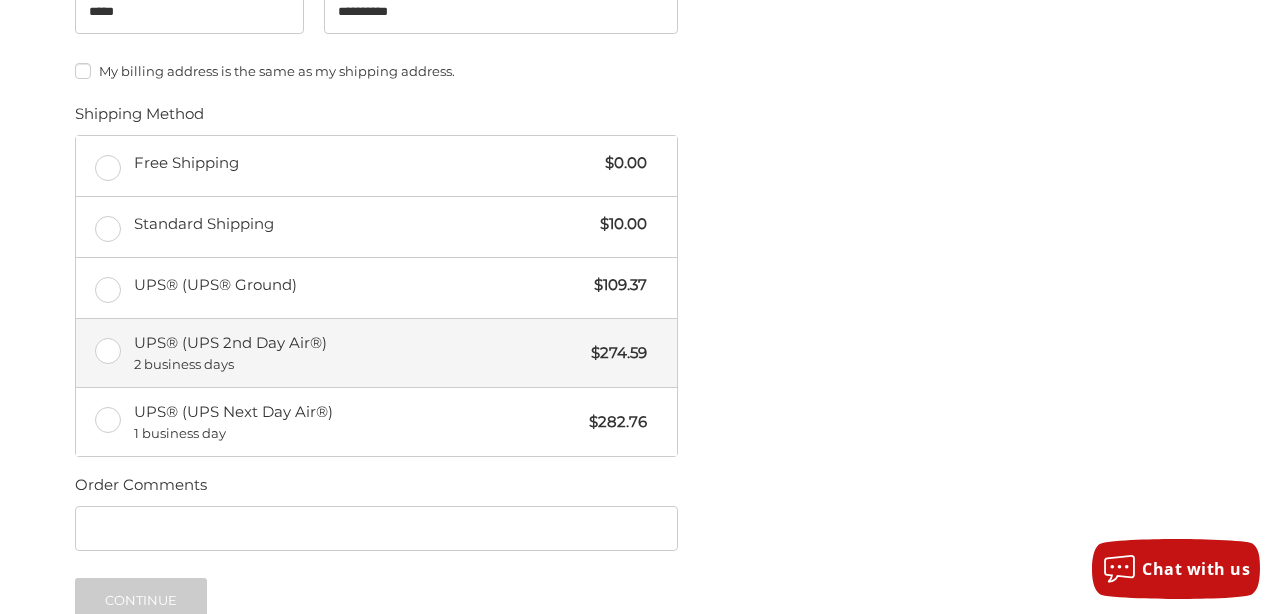 scroll, scrollTop: 861, scrollLeft: 0, axis: vertical 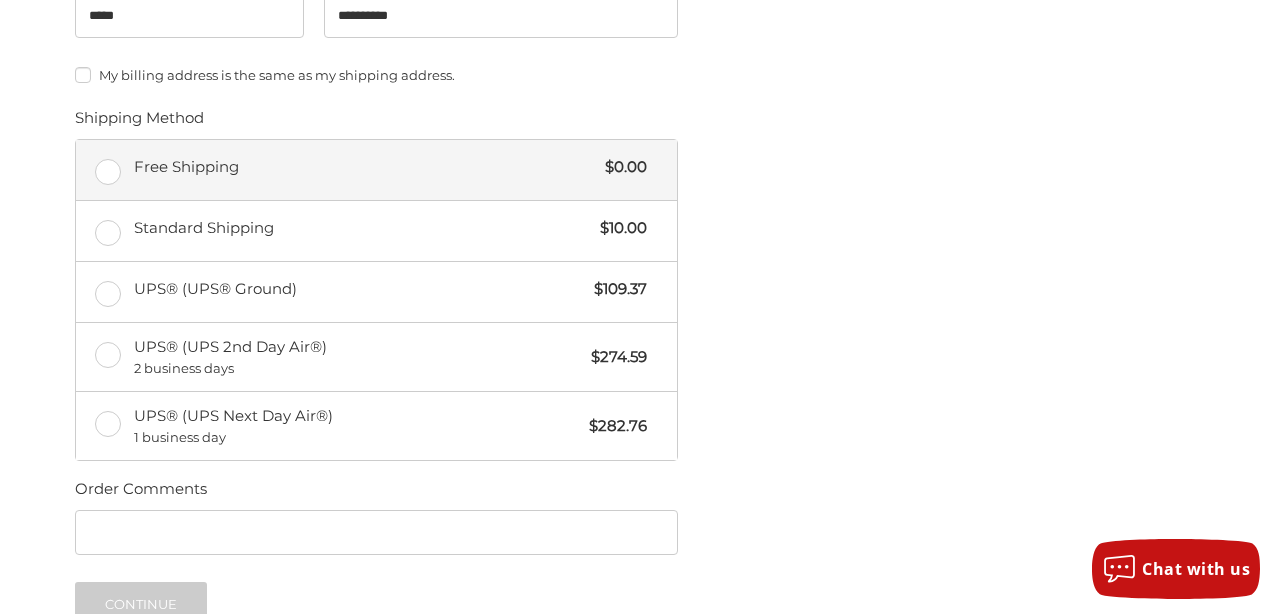 click on "Free Shipping $0.00" at bounding box center (376, 170) 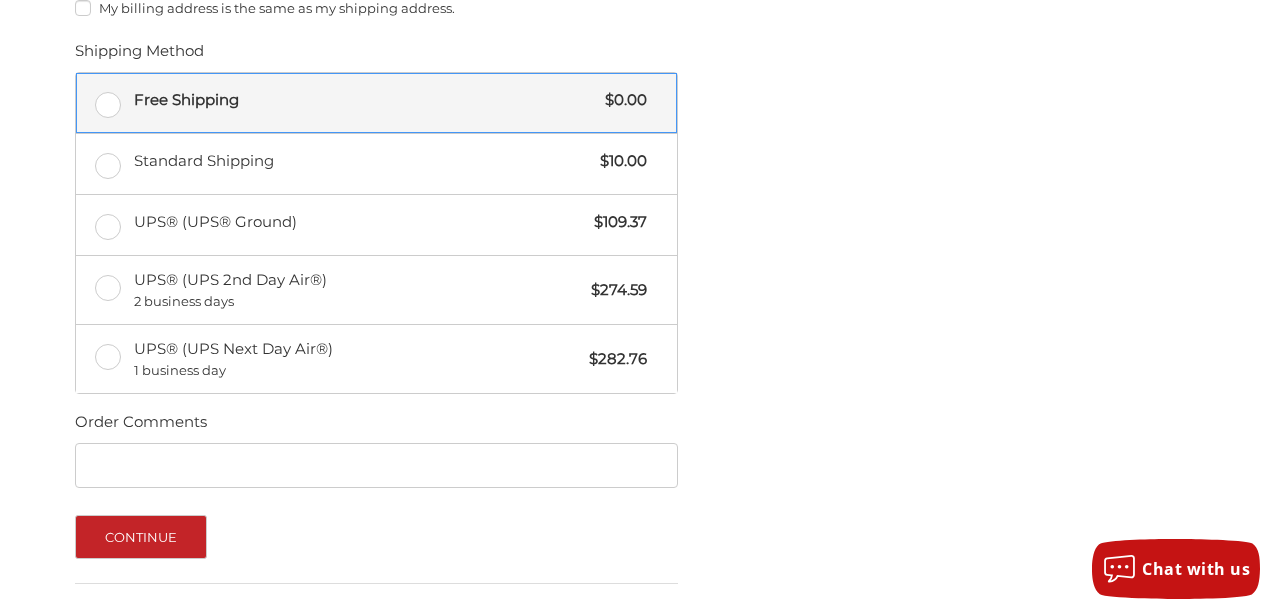 scroll, scrollTop: 930, scrollLeft: 0, axis: vertical 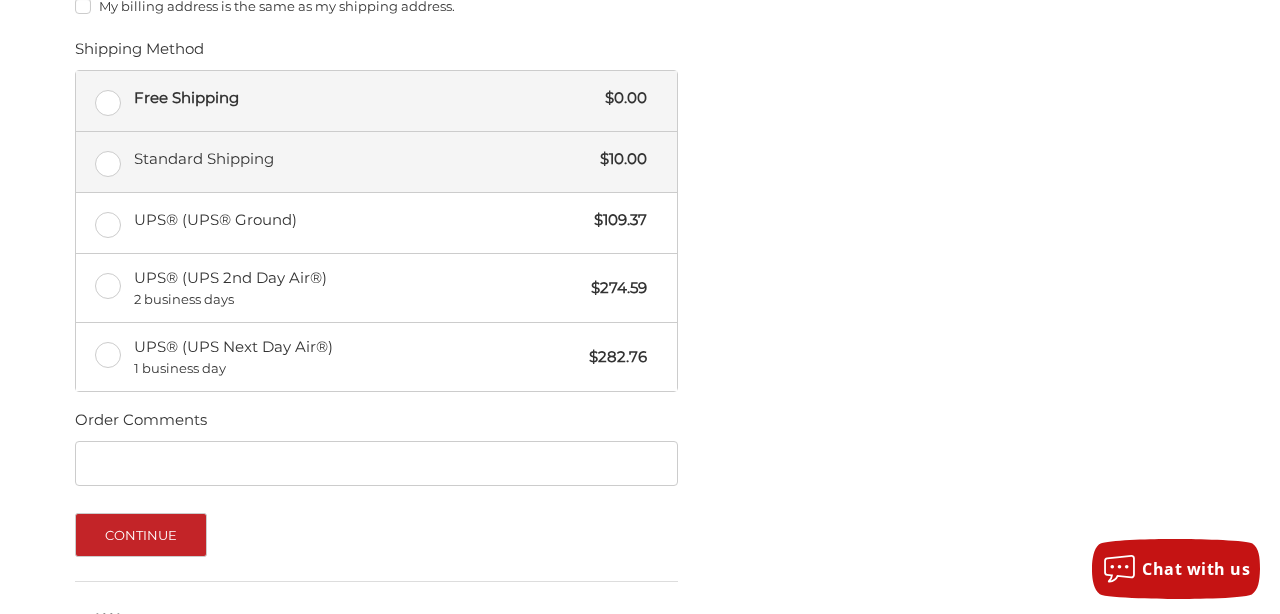 click on "Standard Shipping $10.00" at bounding box center (376, 162) 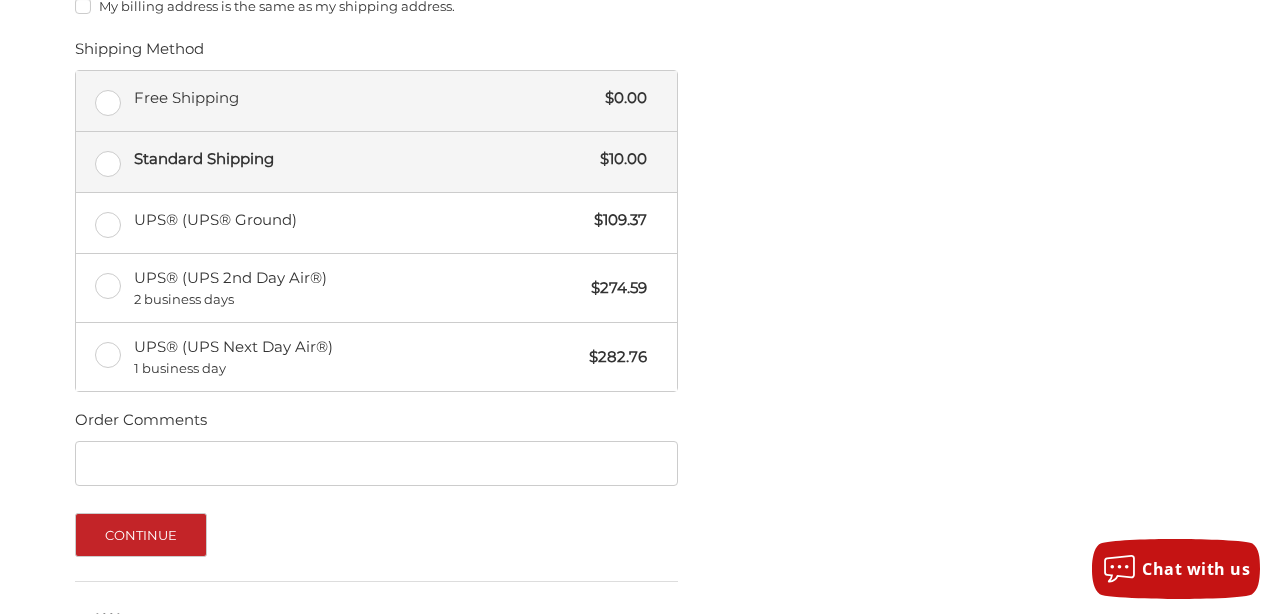 click on "Free Shipping $0.00" at bounding box center [376, 101] 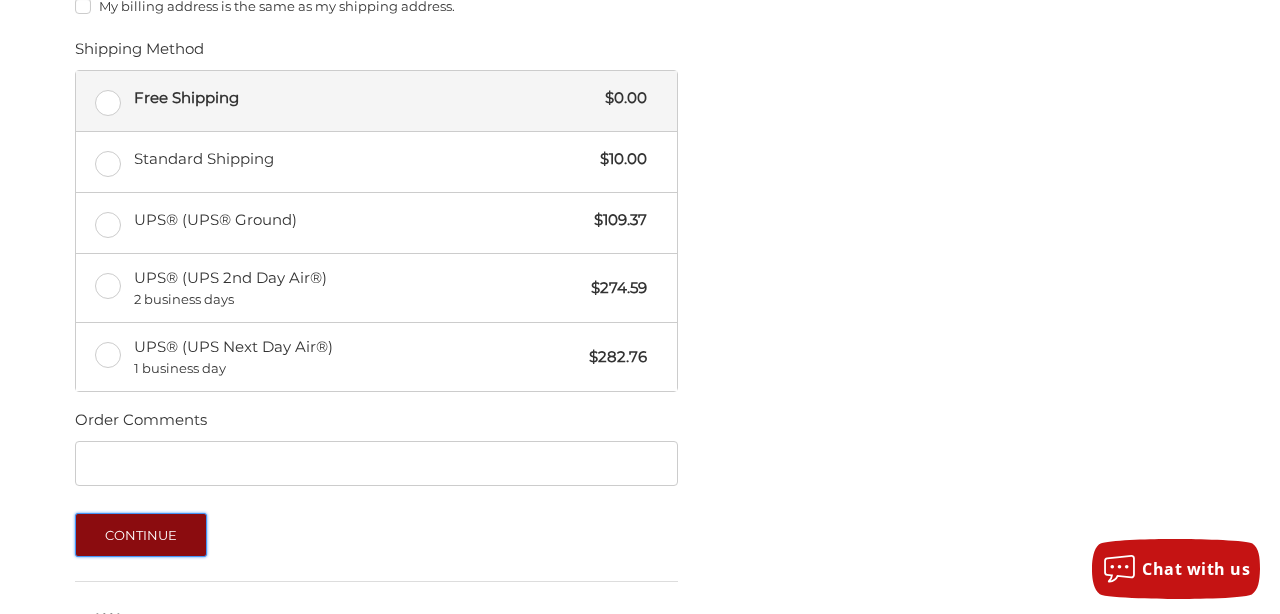 click on "Continue" at bounding box center [141, 535] 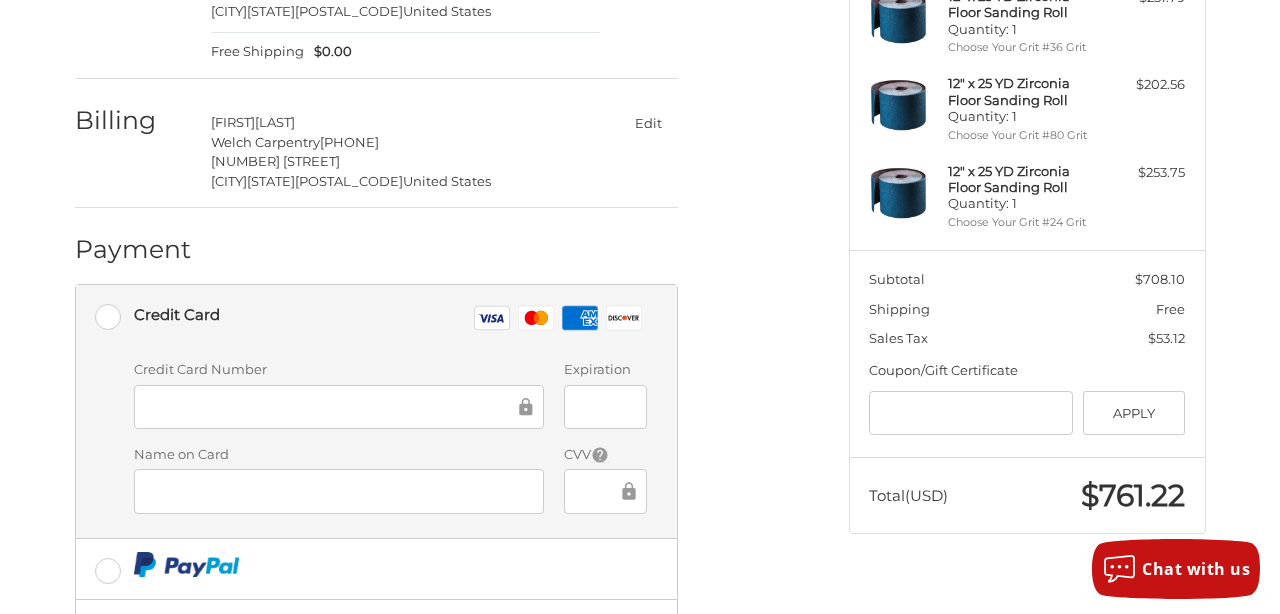scroll, scrollTop: 366, scrollLeft: 0, axis: vertical 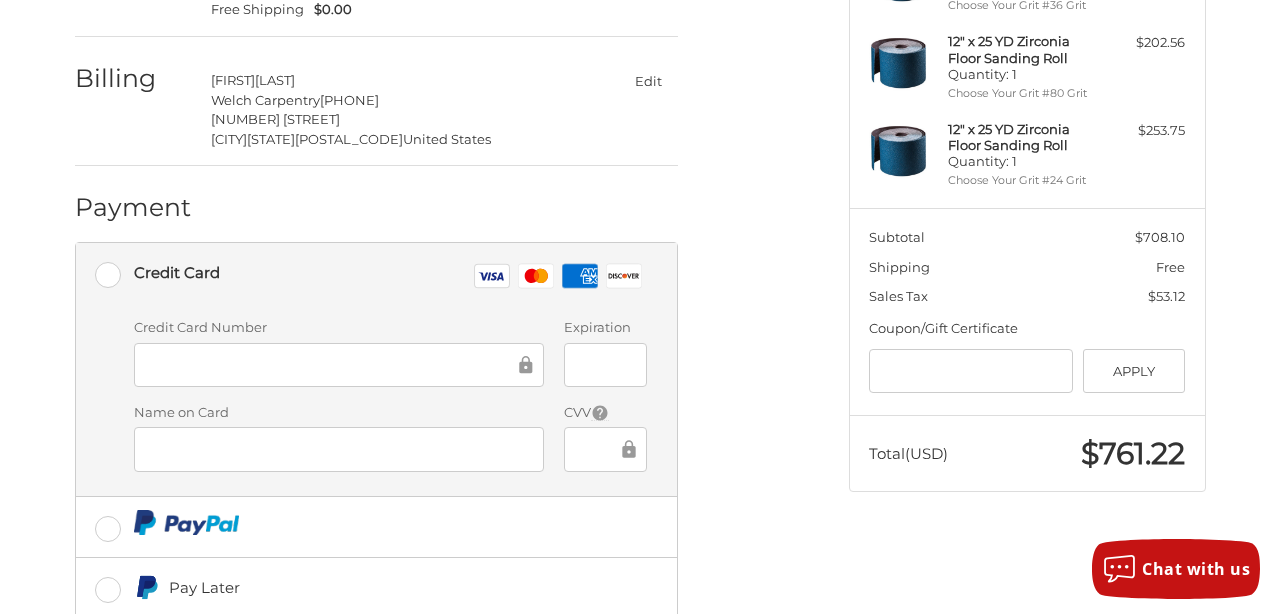 click 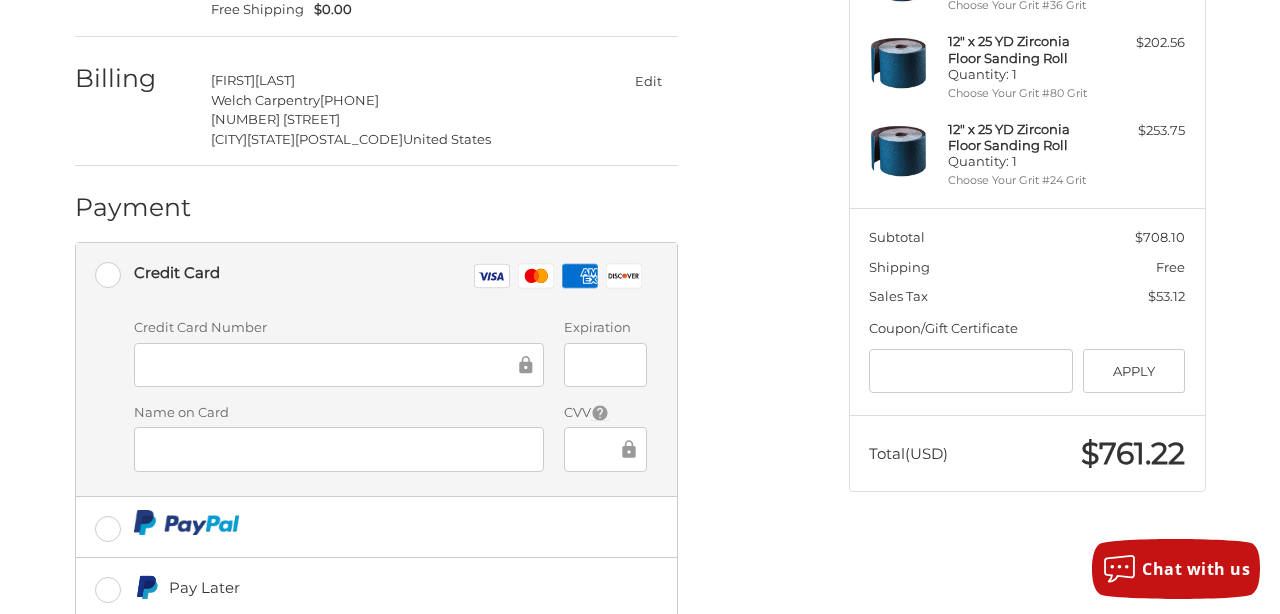 click at bounding box center (339, 365) 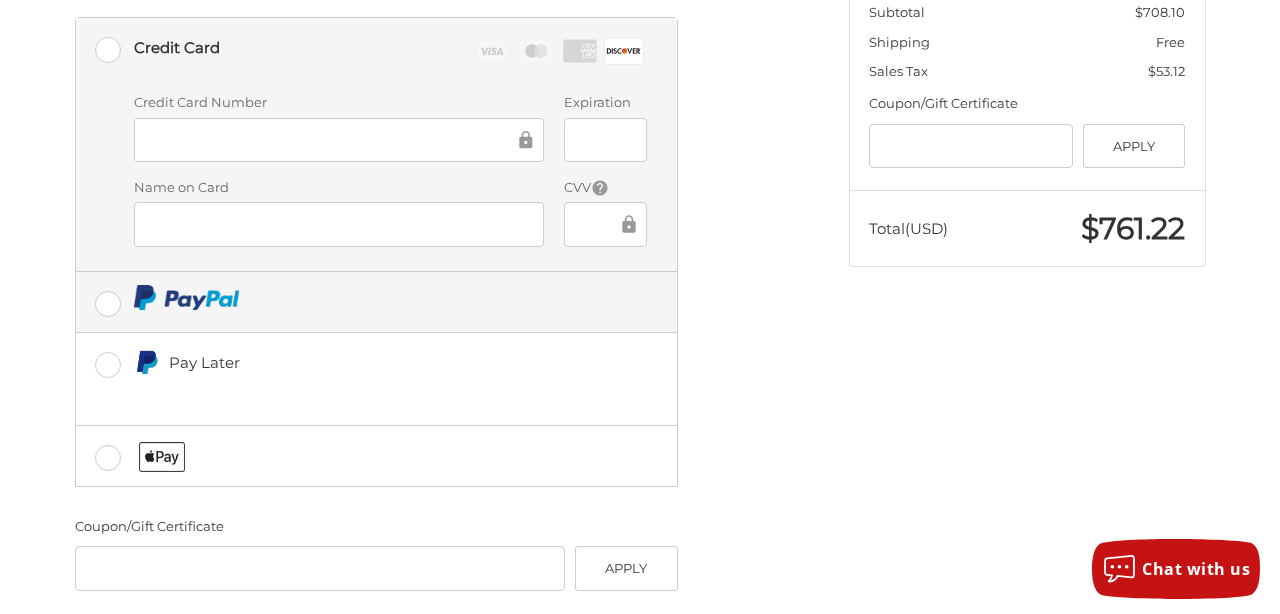 scroll, scrollTop: 693, scrollLeft: 0, axis: vertical 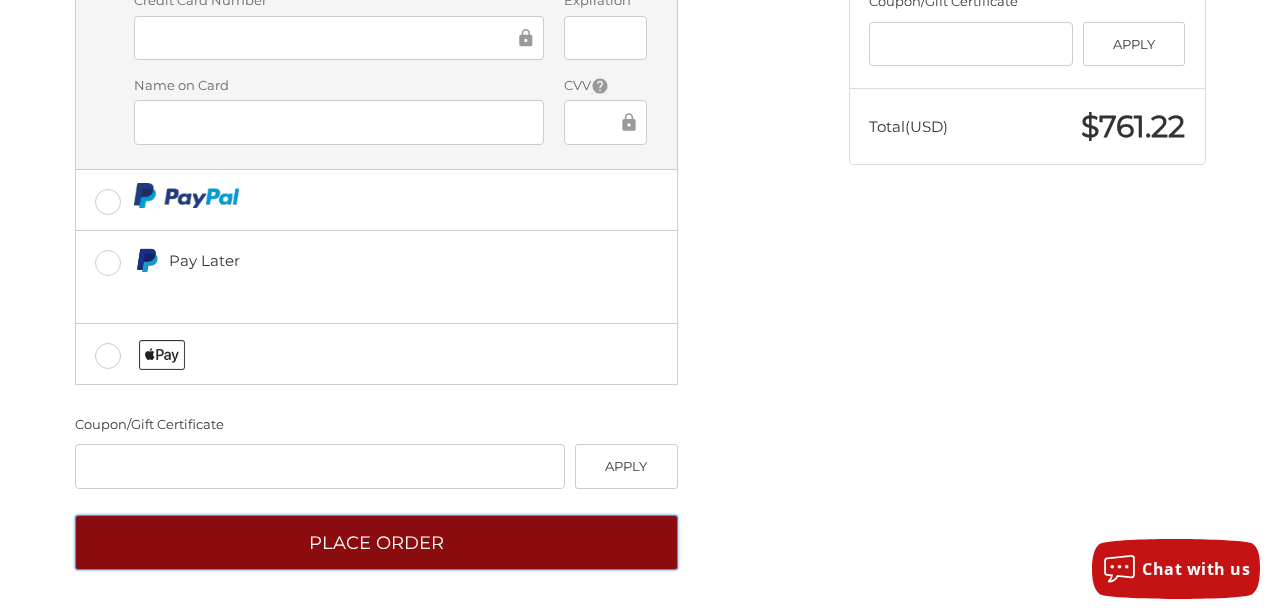 click on "Place Order" at bounding box center [376, 542] 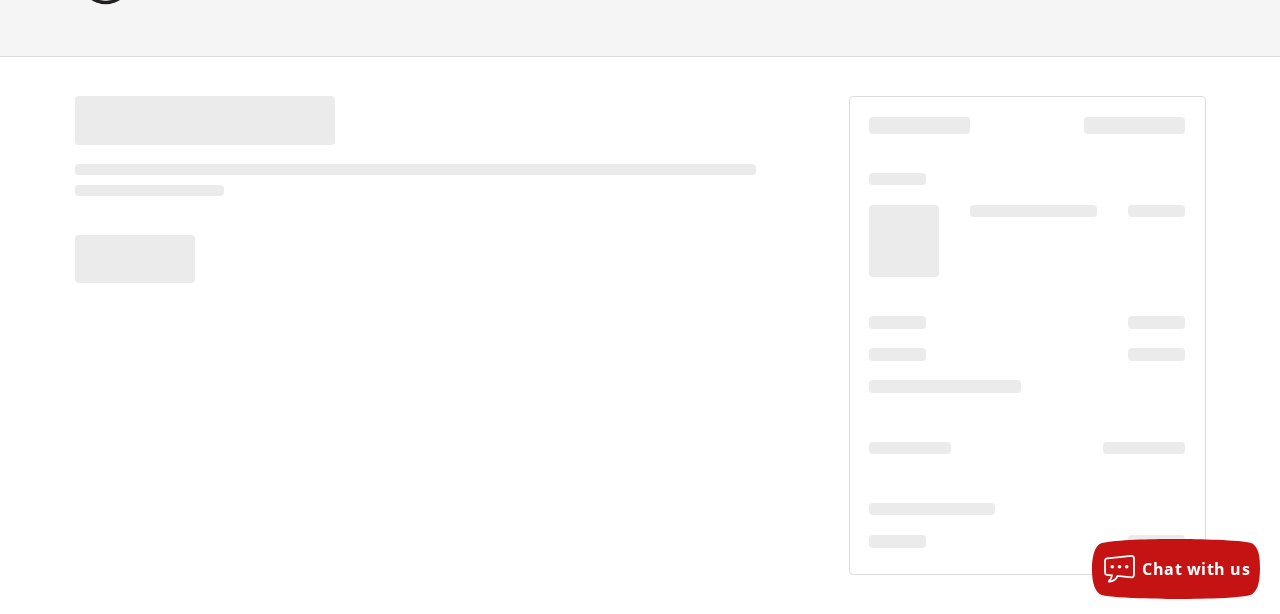 scroll, scrollTop: 100, scrollLeft: 0, axis: vertical 